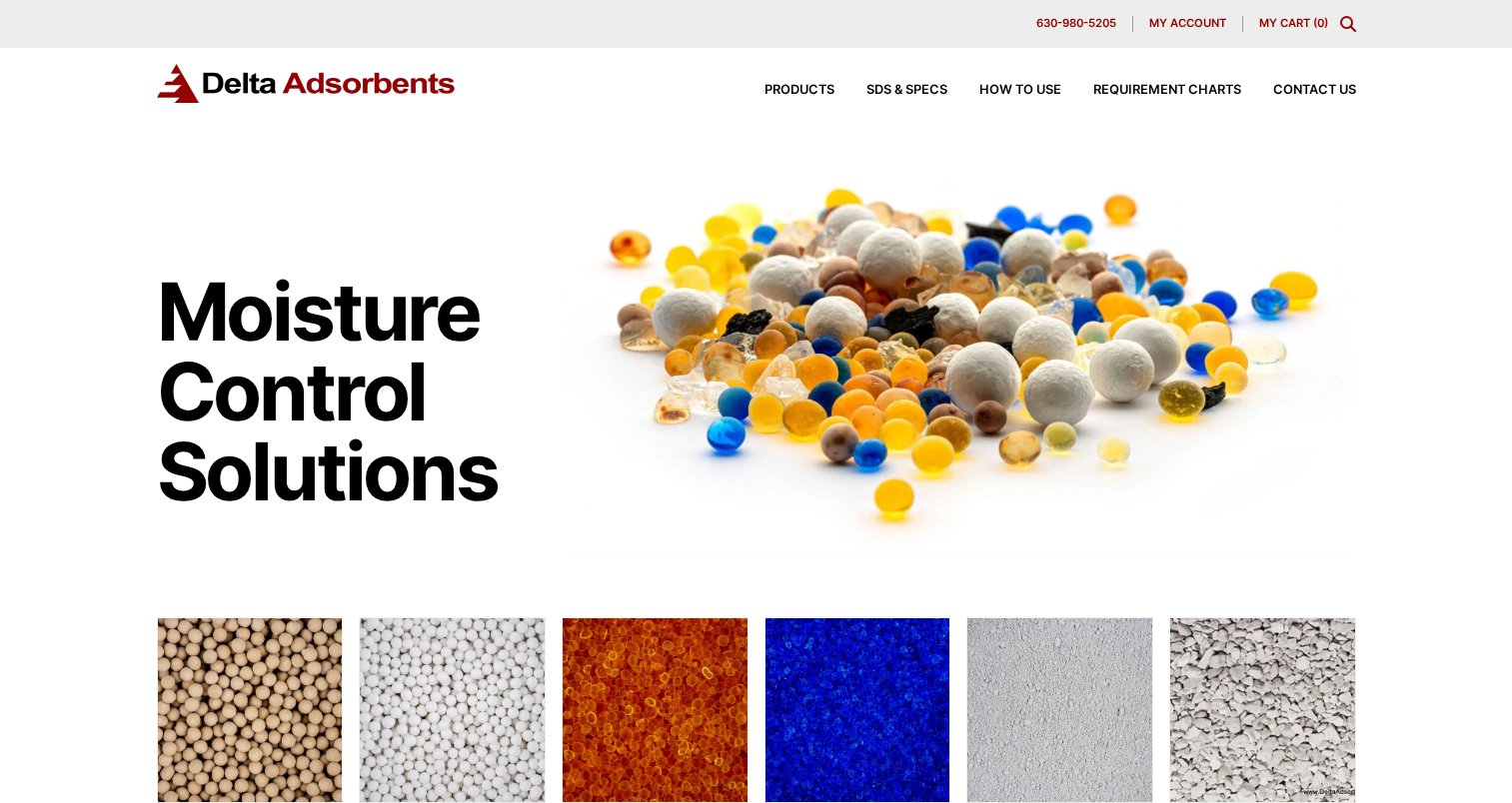 scroll, scrollTop: 0, scrollLeft: 0, axis: both 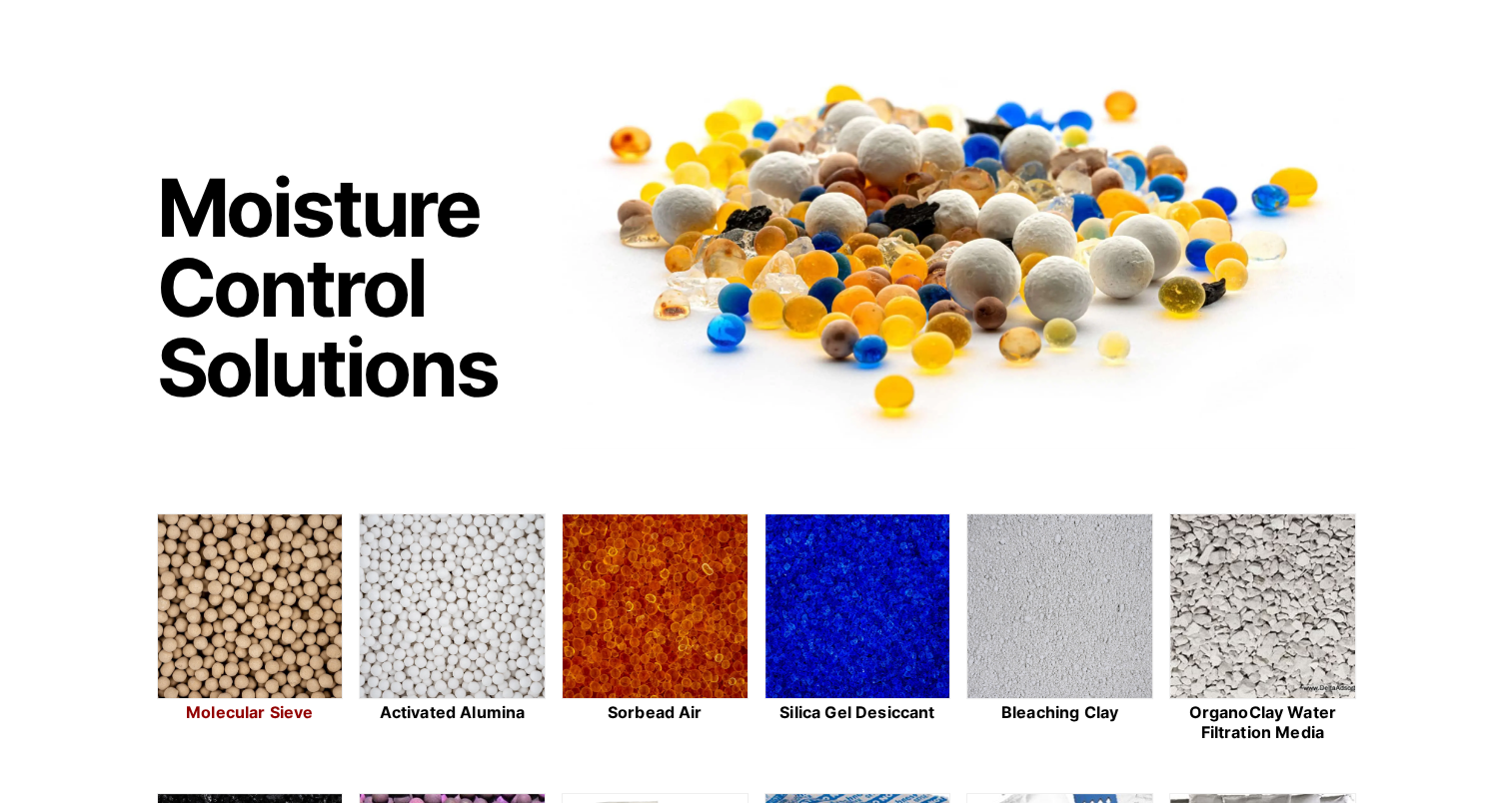 click at bounding box center (250, 607) 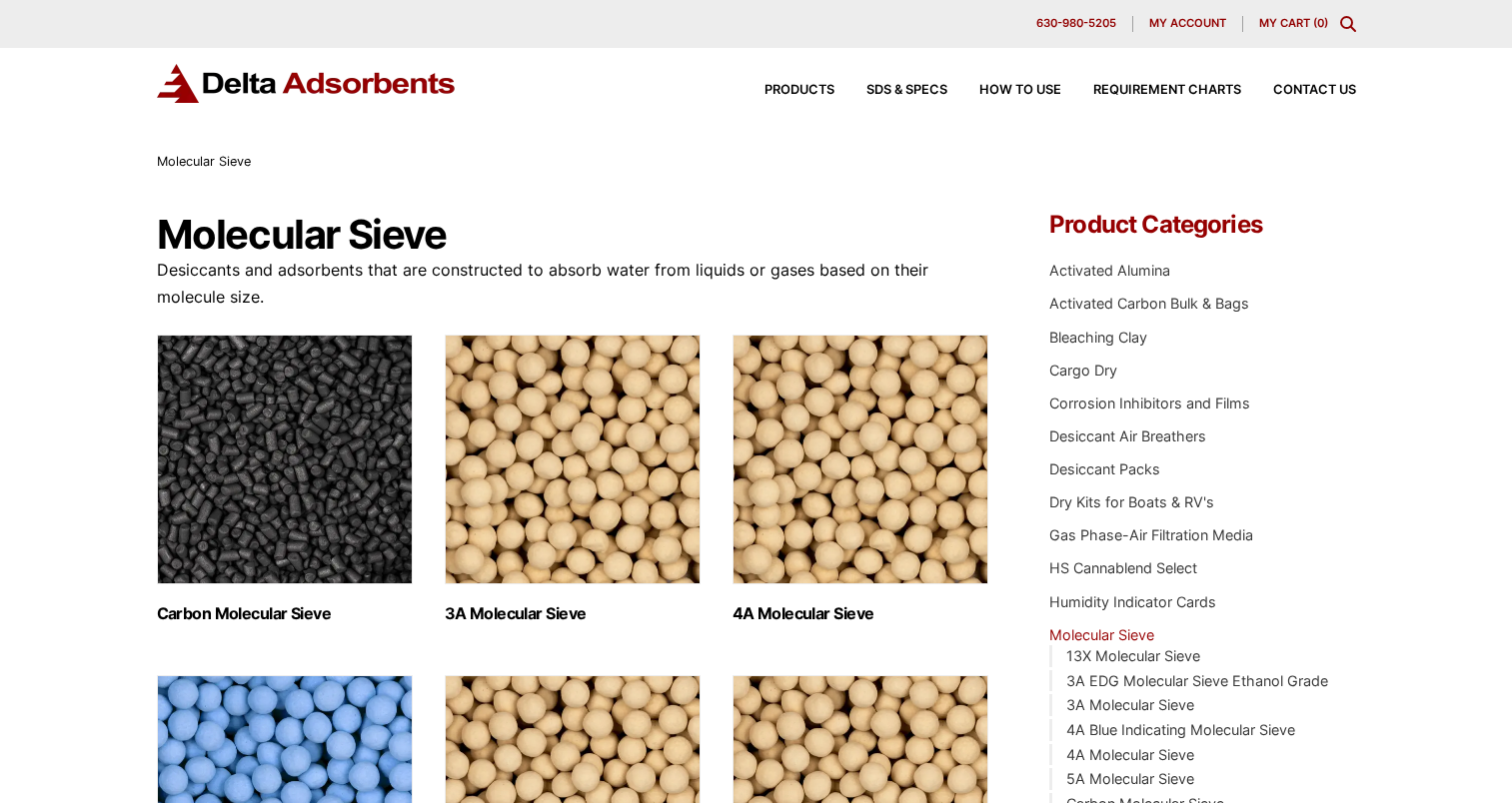 scroll, scrollTop: 0, scrollLeft: 0, axis: both 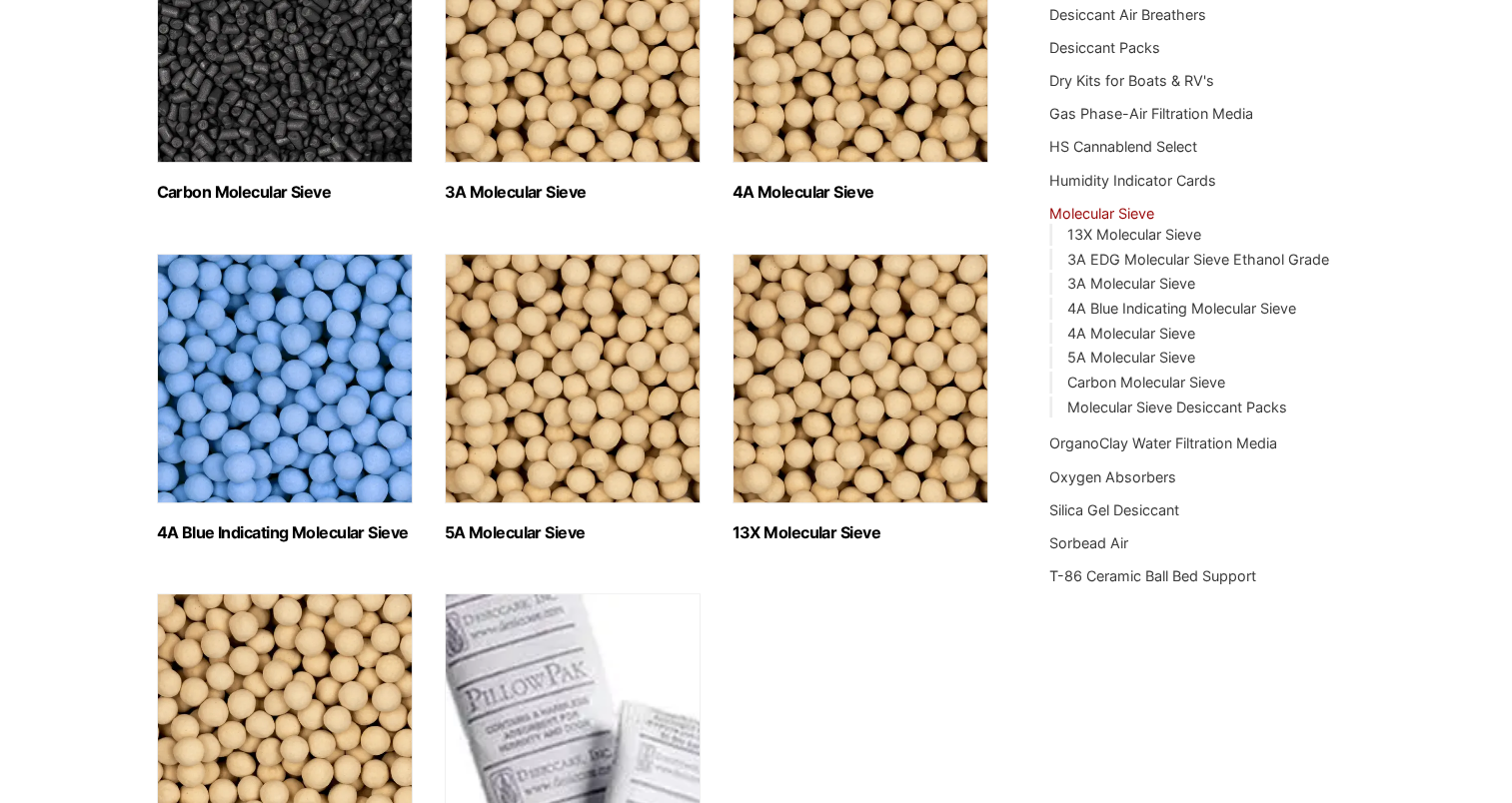 click at bounding box center [860, 38] 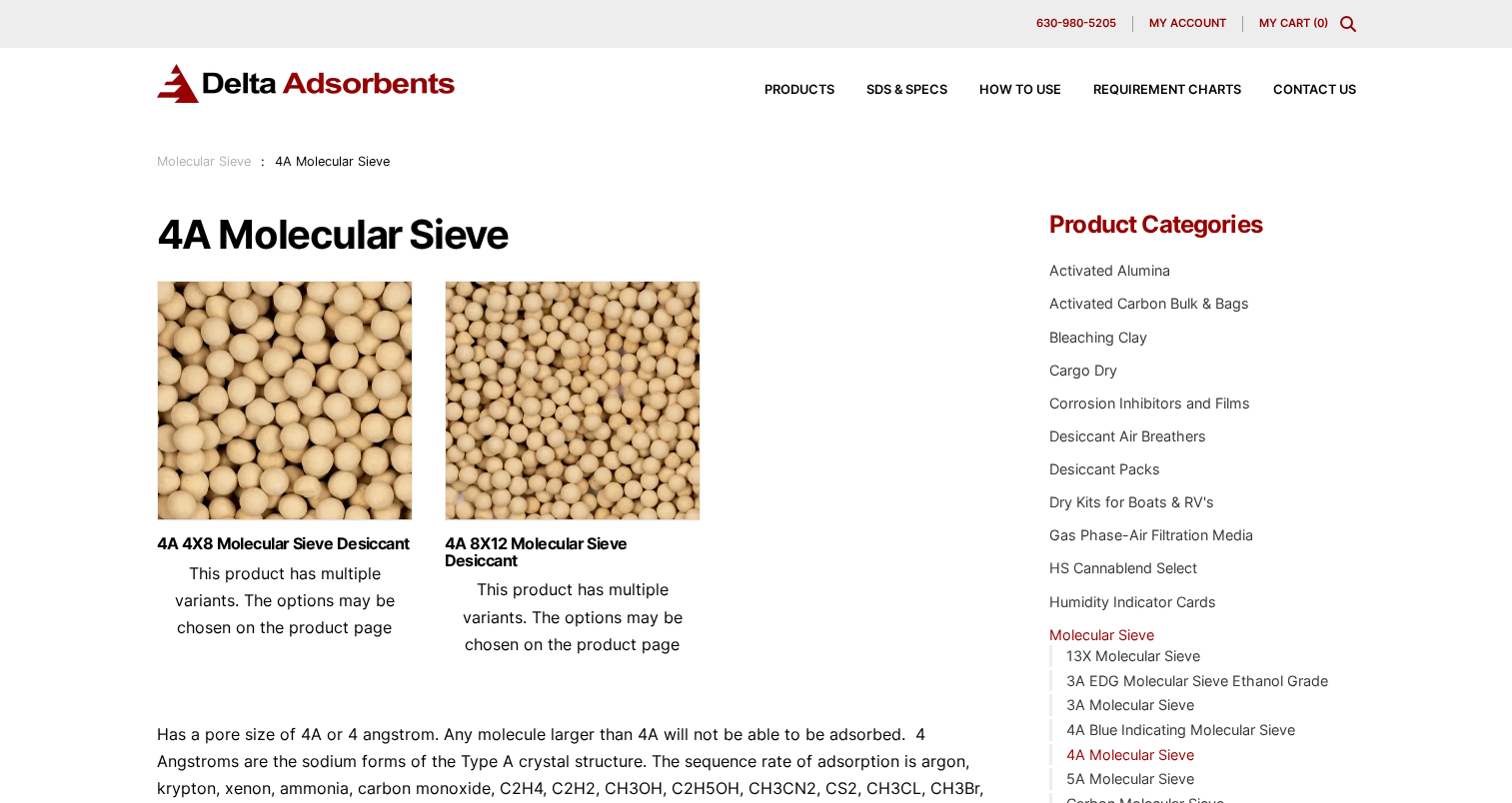 scroll, scrollTop: 0, scrollLeft: 0, axis: both 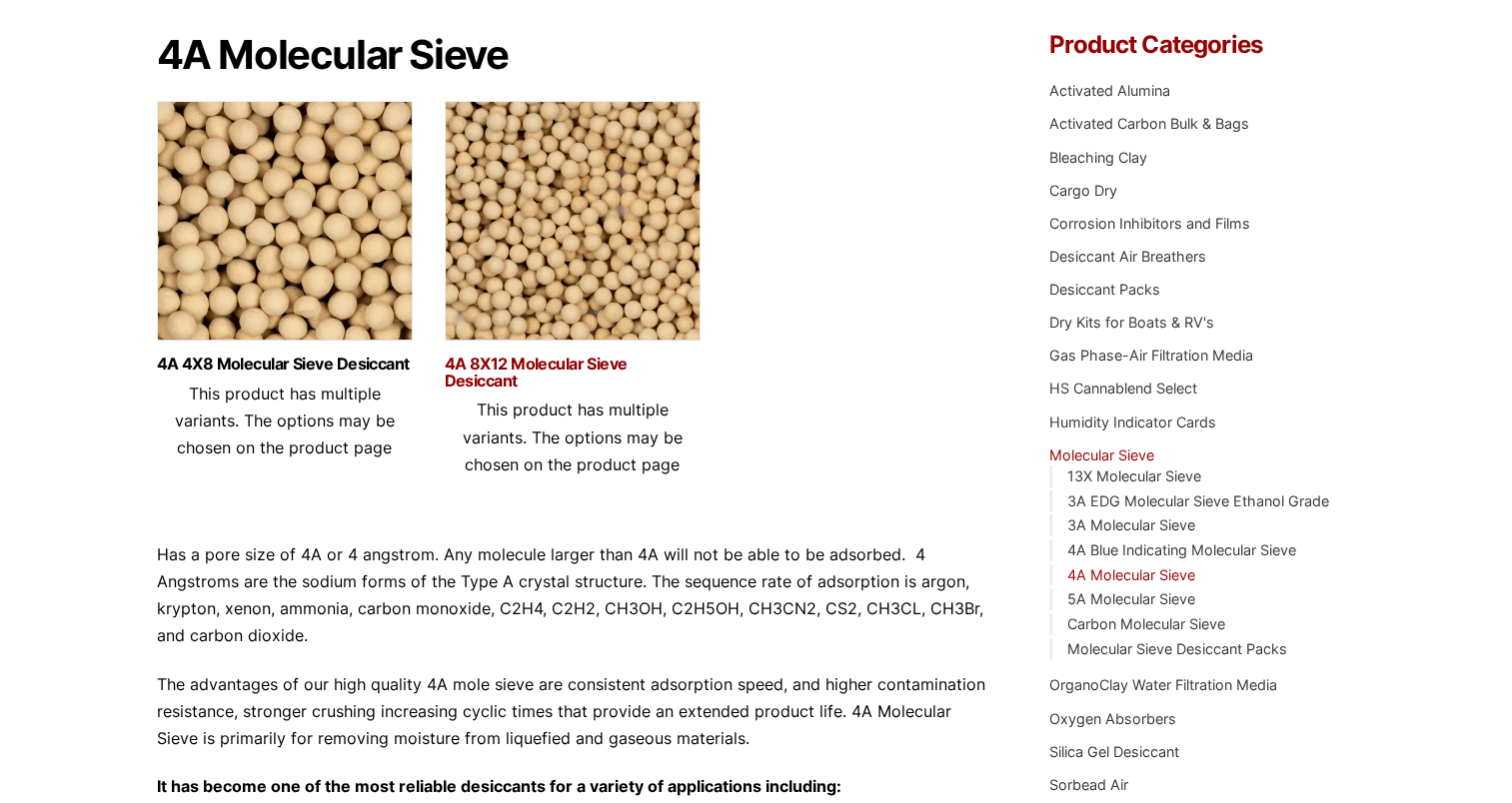 click on "[NUMBER]A [NUMBER]X[NUMBER] Molecular Sieve Desiccant" at bounding box center [573, 373] 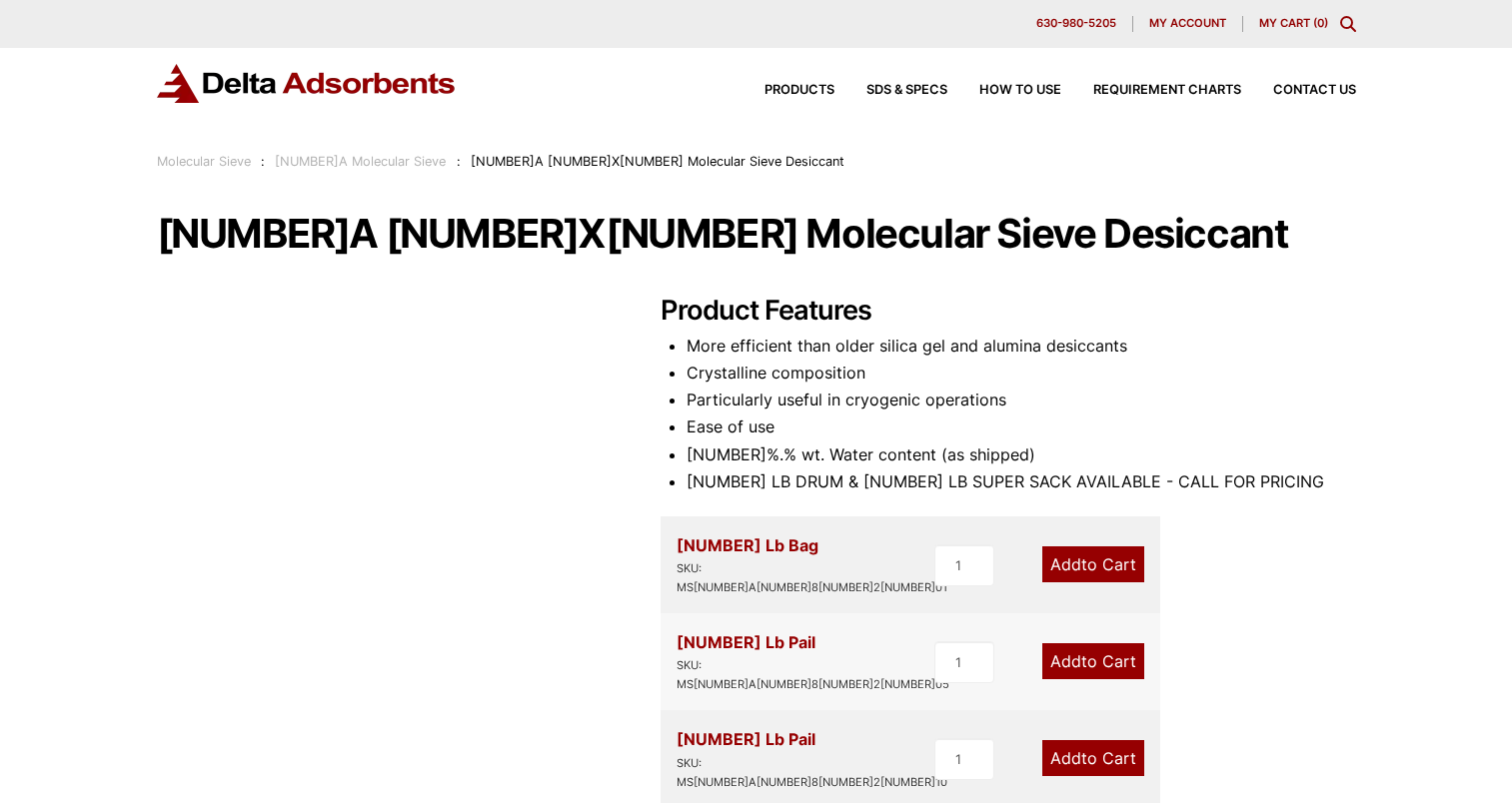scroll, scrollTop: 0, scrollLeft: 0, axis: both 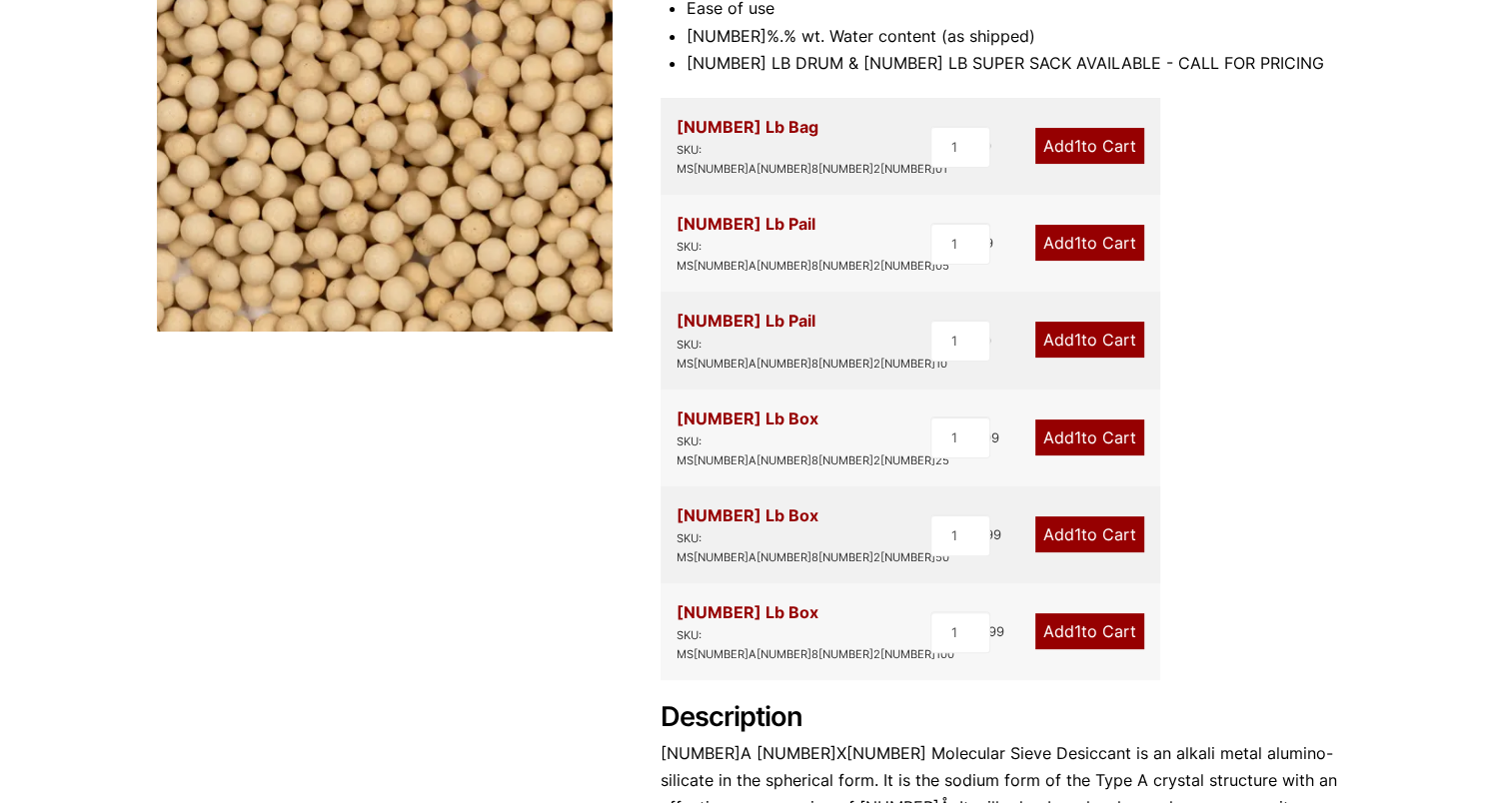 click on "[NUMBER] Lb Pail					 SKU: MS[NUMBER]A[NUMBER]8[NUMBER]2[NUMBER]5" at bounding box center (812, 243) 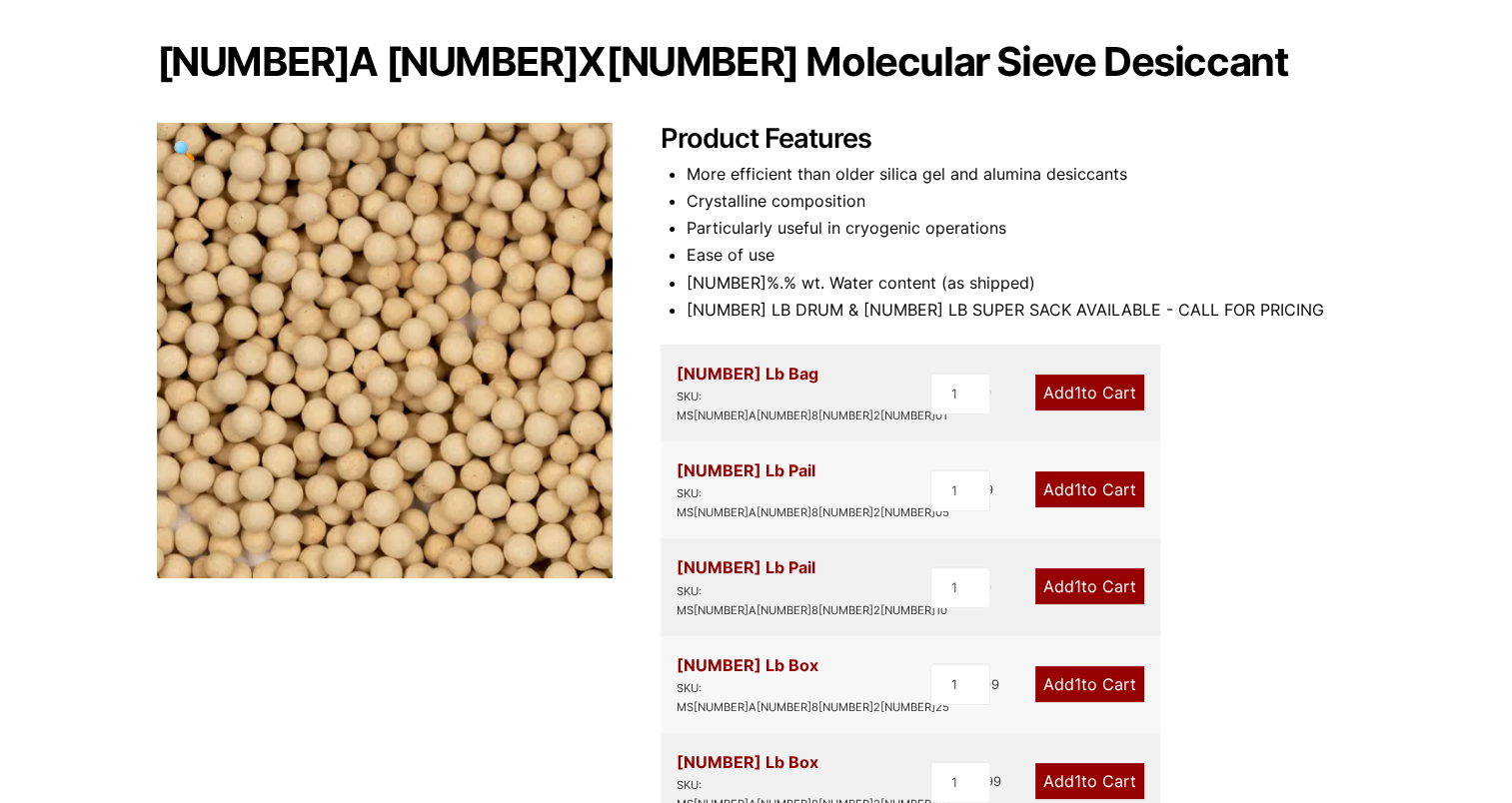 scroll, scrollTop: 0, scrollLeft: 0, axis: both 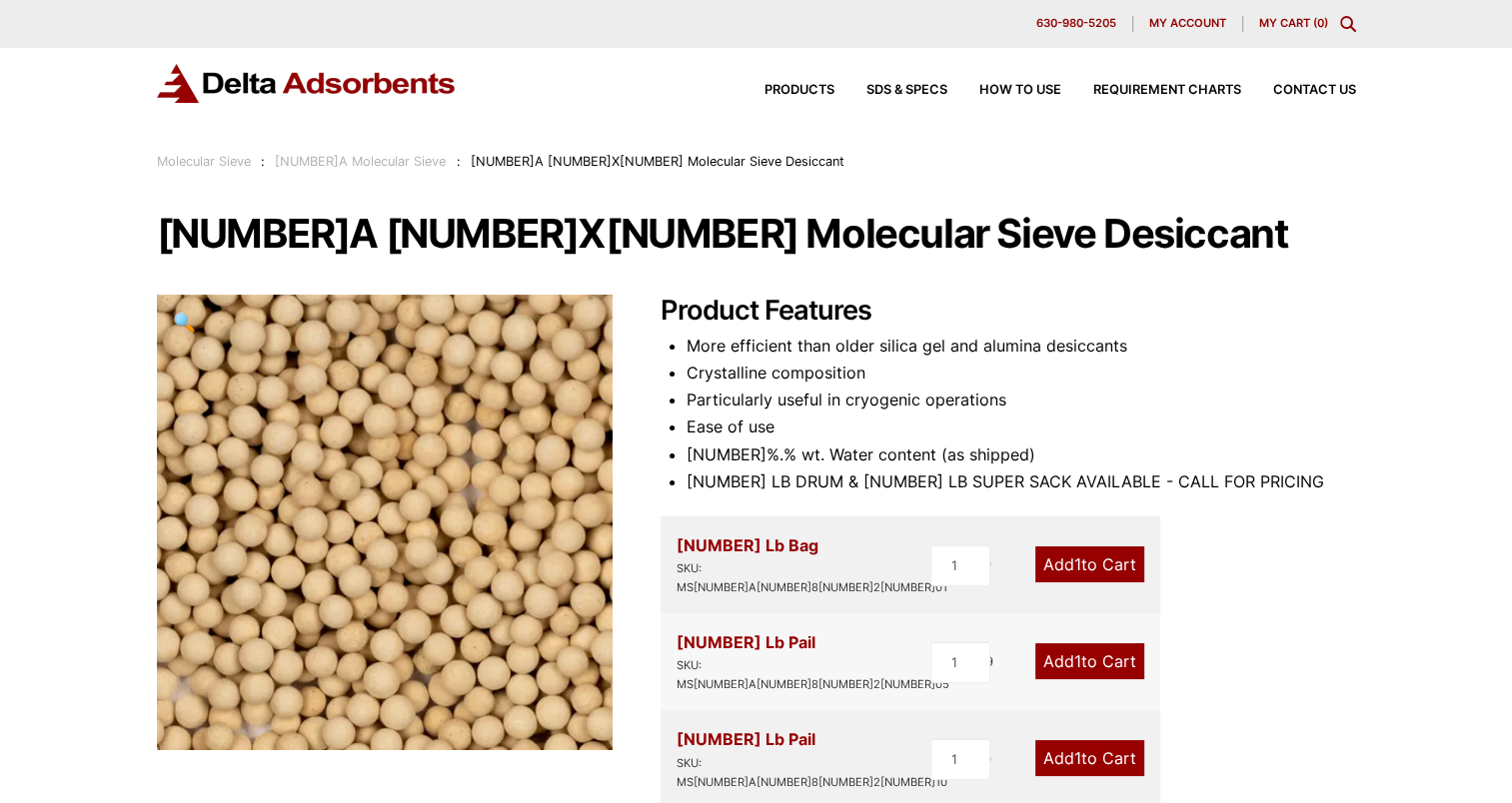 click on "Products SDS & SPECS How to Use Requirement Charts Contact Us" at bounding box center (1044, 90) 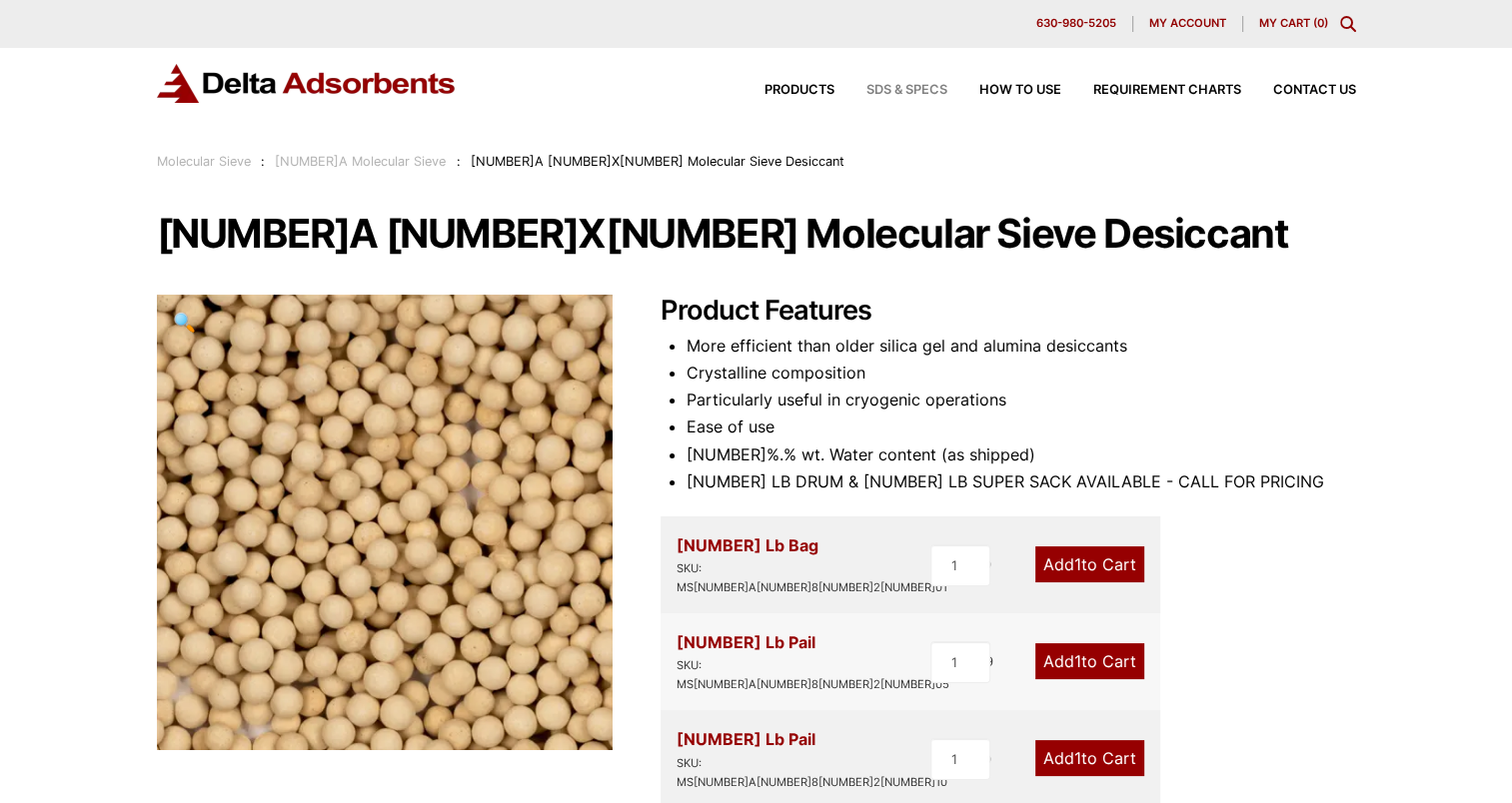 click on "SDS & SPECS" at bounding box center (906, 90) 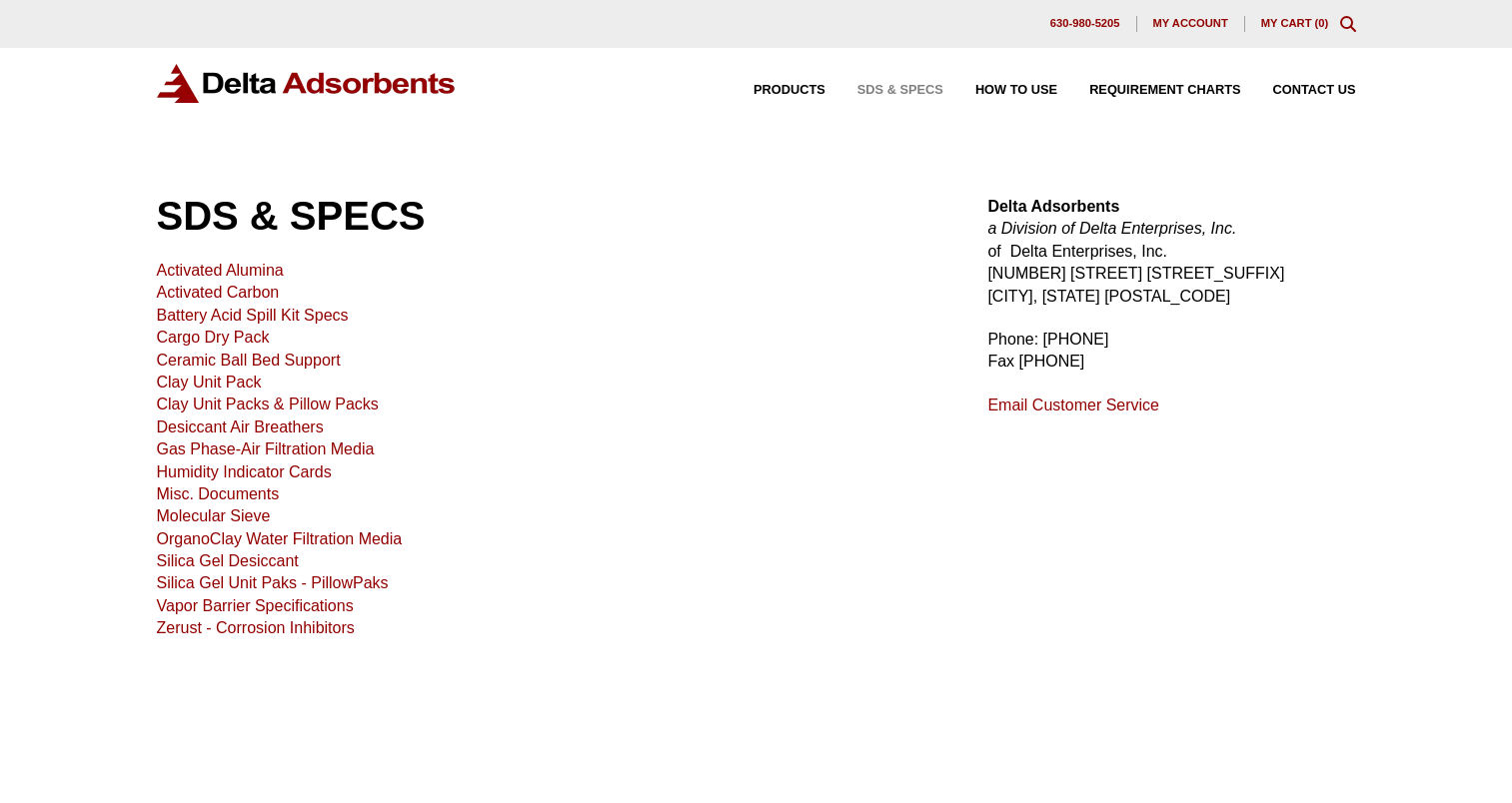 scroll, scrollTop: 0, scrollLeft: 0, axis: both 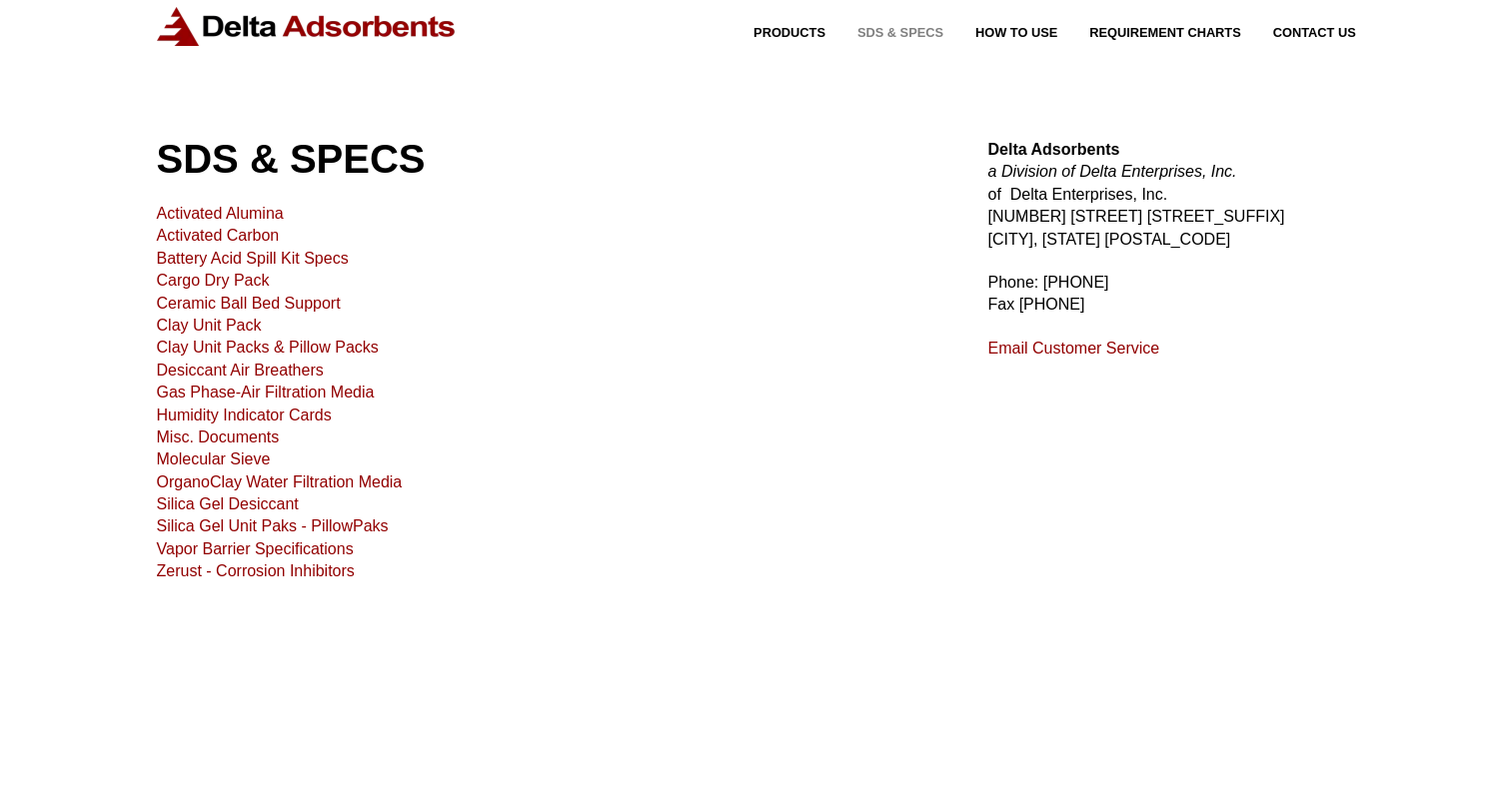 click on "Molecular Sieve" at bounding box center [214, 458] 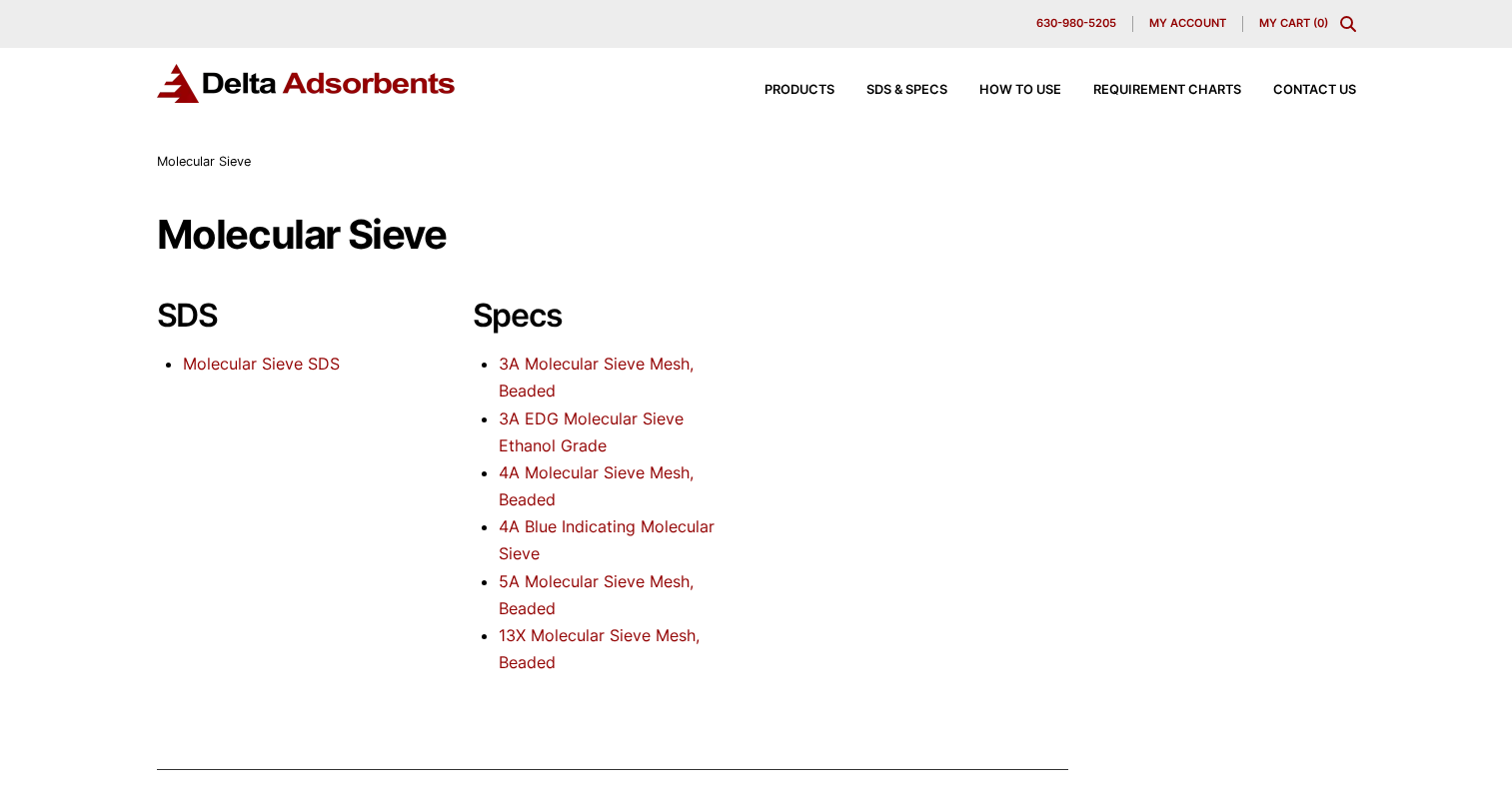 scroll, scrollTop: 0, scrollLeft: 0, axis: both 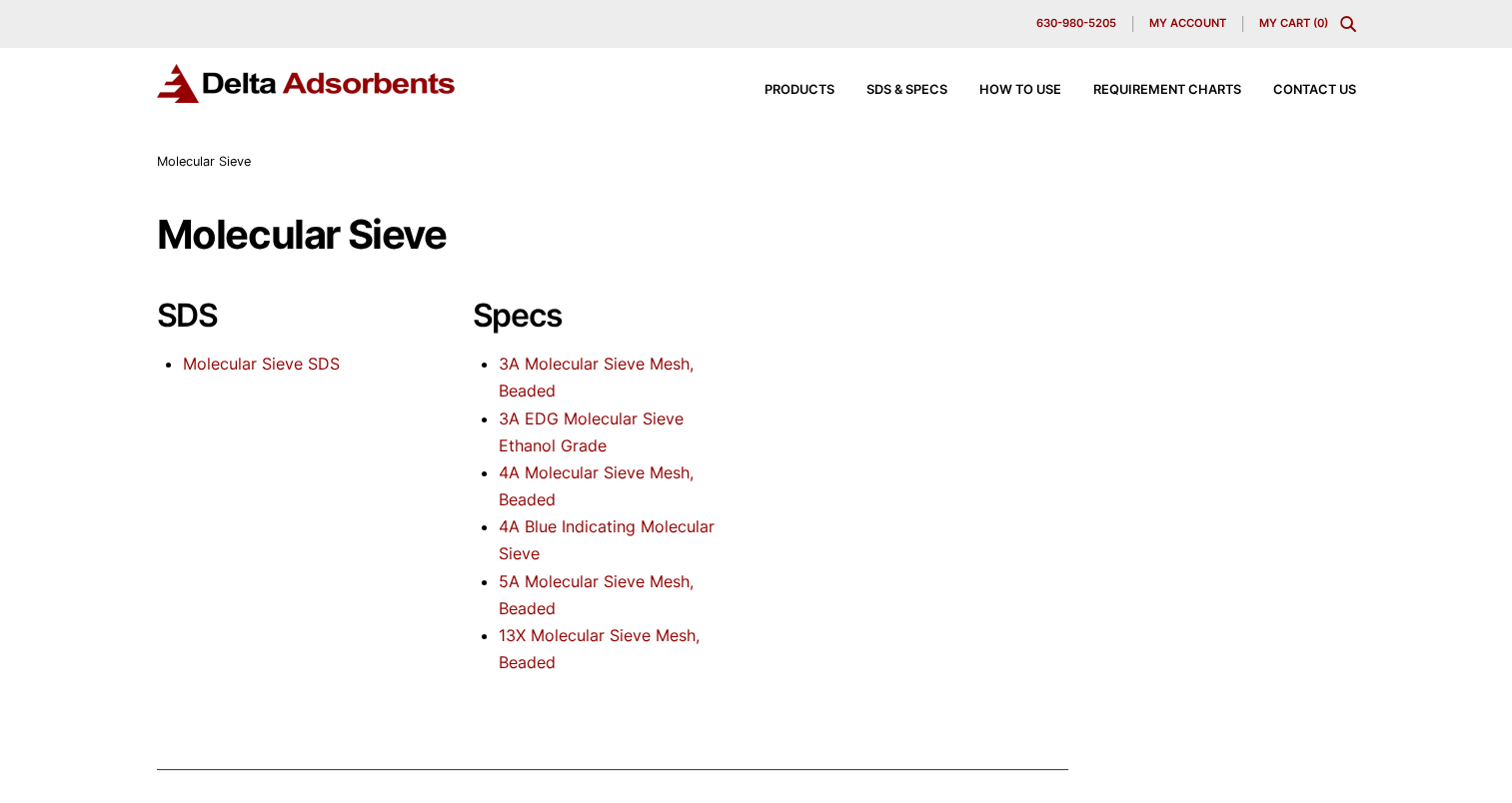 click on "4A Molecular Sieve Mesh, Beaded" at bounding box center (596, 485) 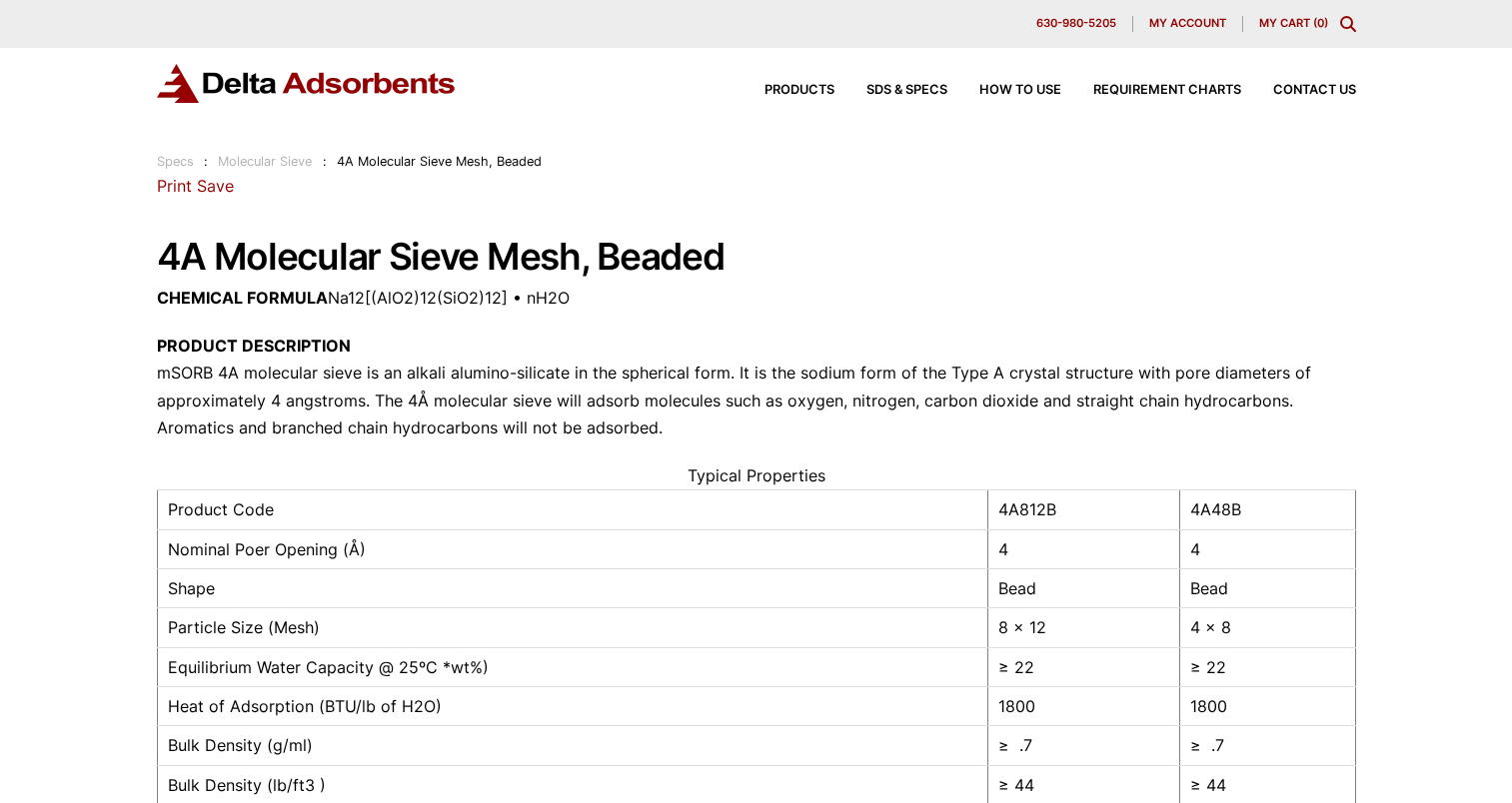 scroll, scrollTop: 0, scrollLeft: 0, axis: both 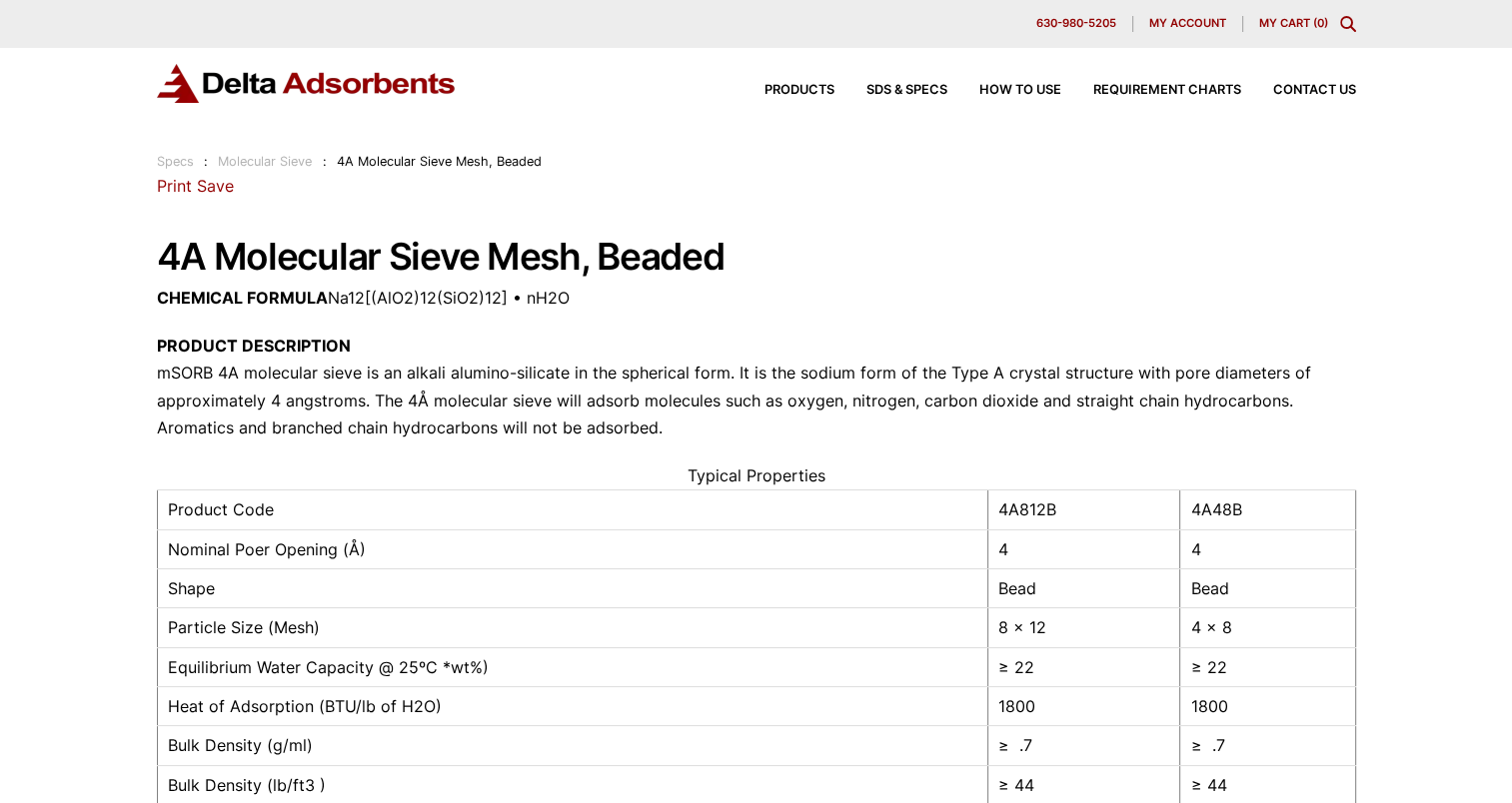 click on "Save" at bounding box center (215, 186) 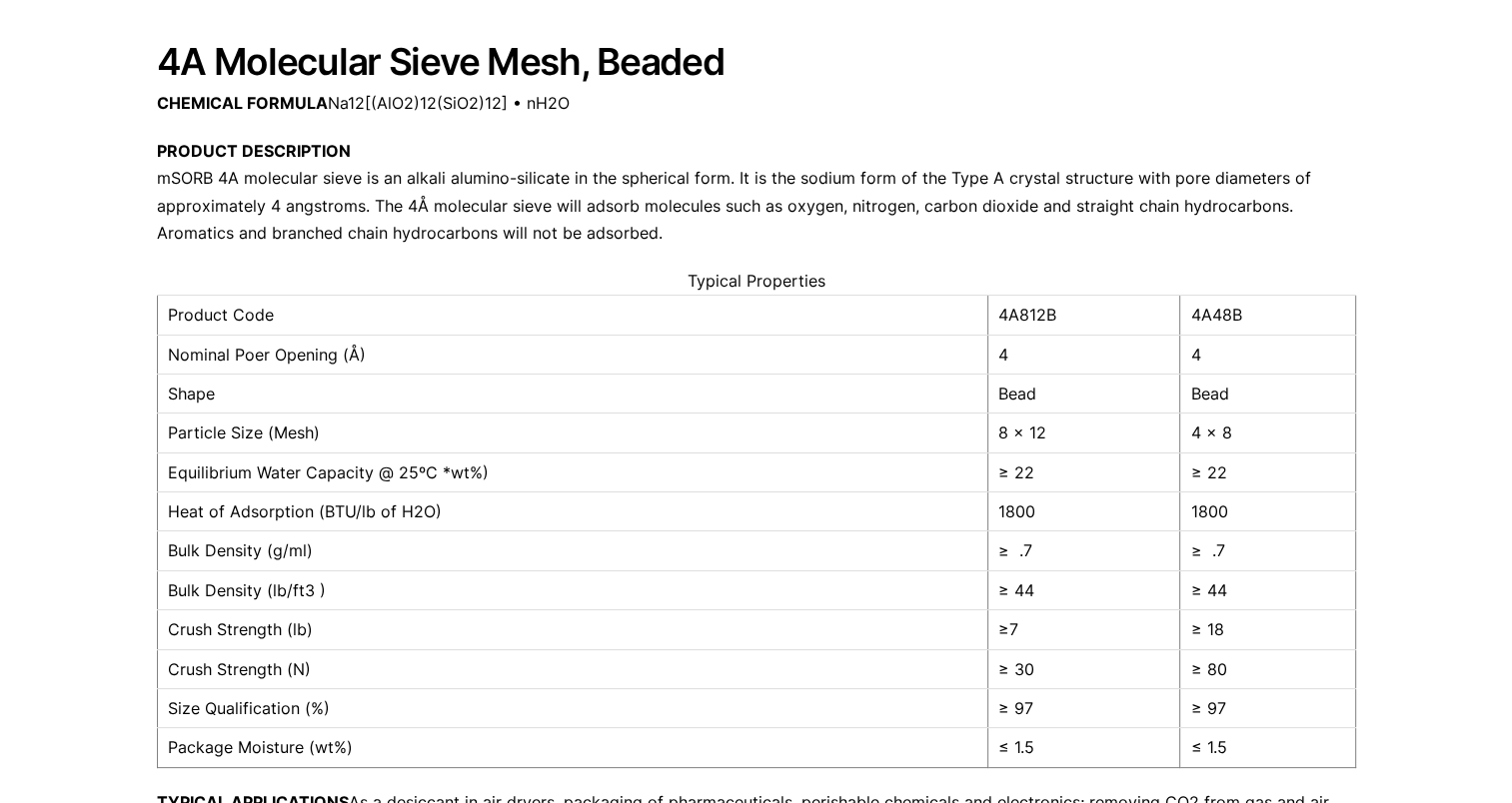 scroll, scrollTop: 180, scrollLeft: 0, axis: vertical 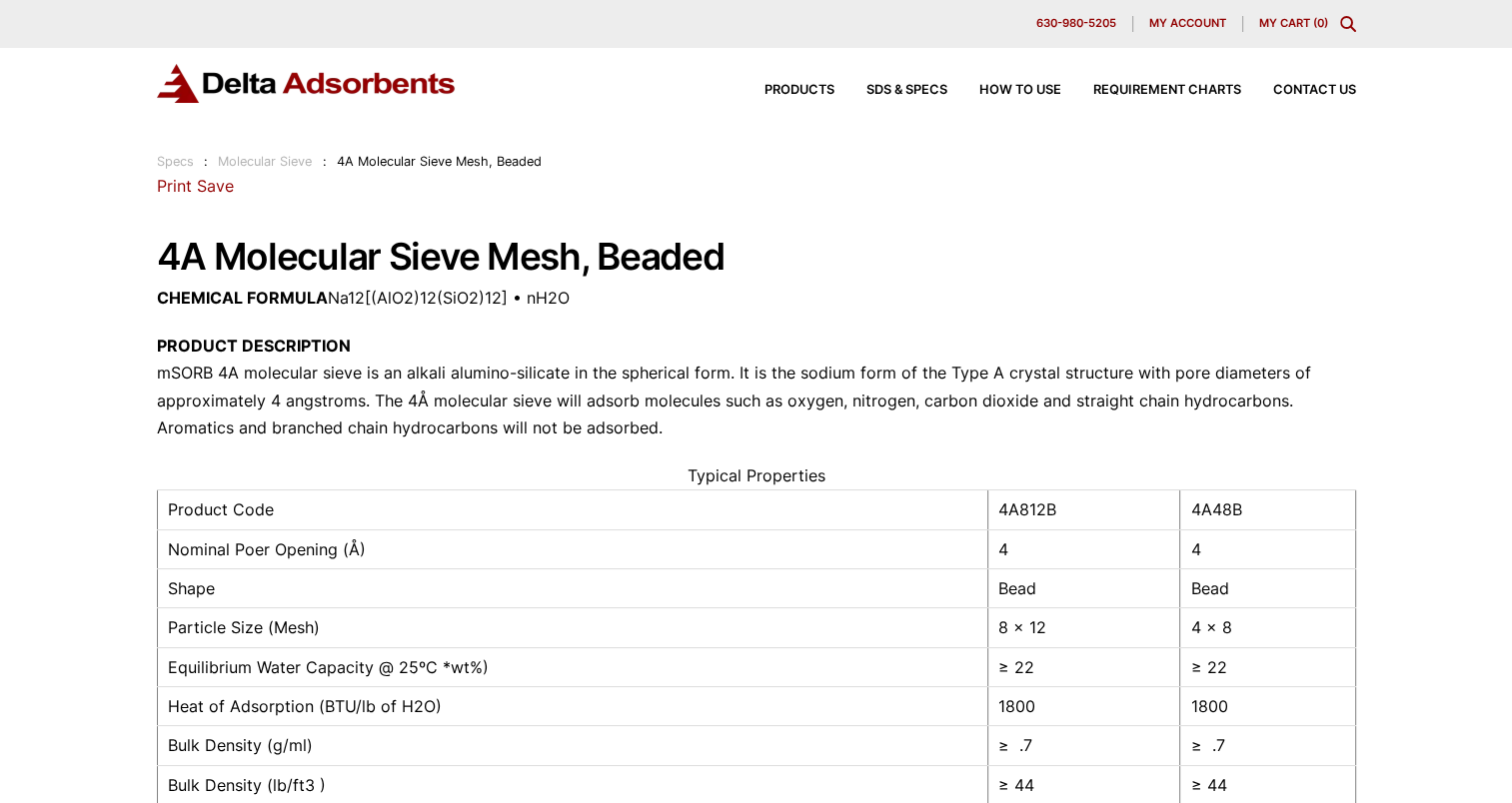 drag, startPoint x: 1038, startPoint y: 5, endPoint x: 887, endPoint y: 198, distance: 245.05102 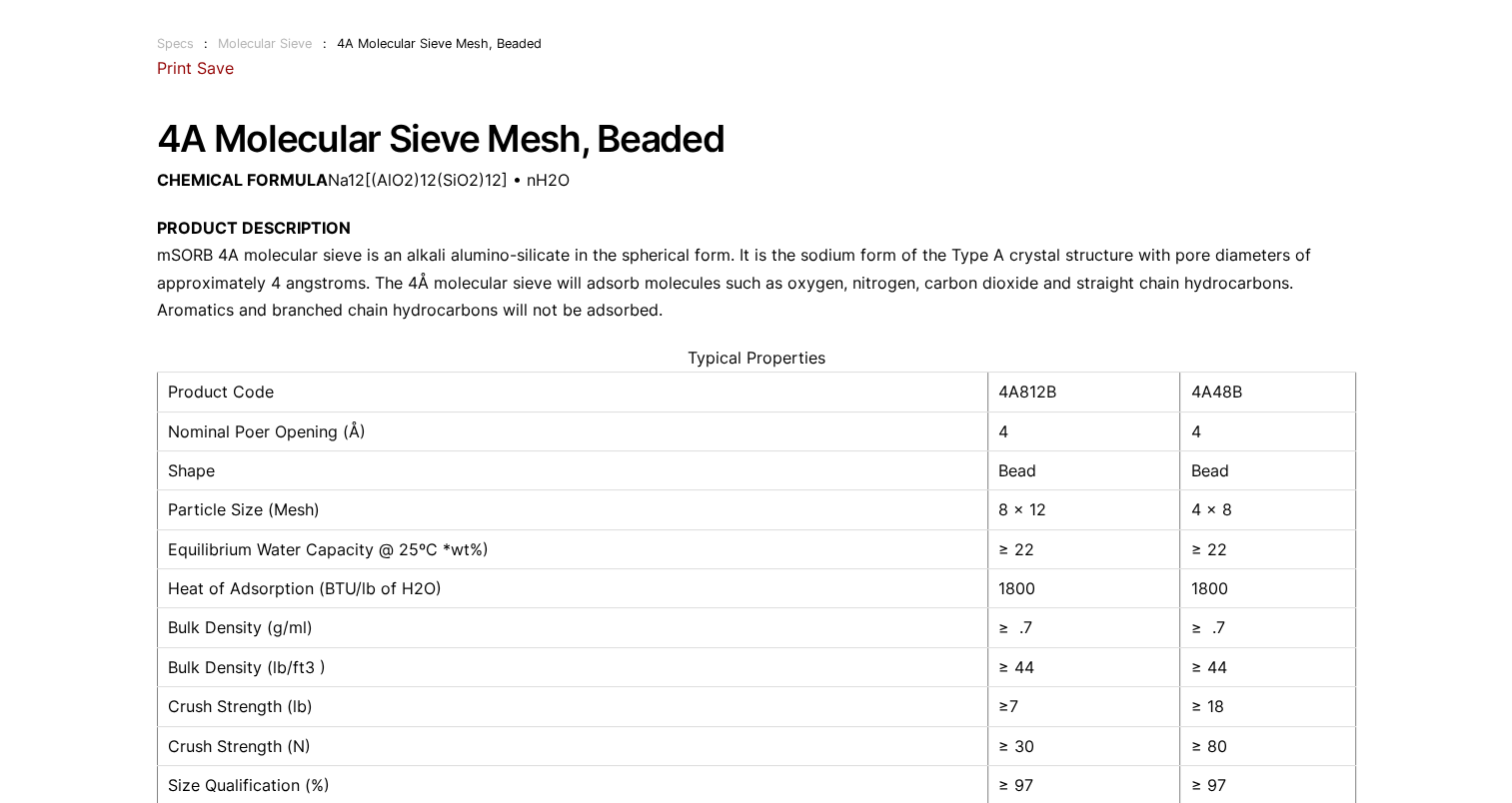 scroll, scrollTop: 119, scrollLeft: 0, axis: vertical 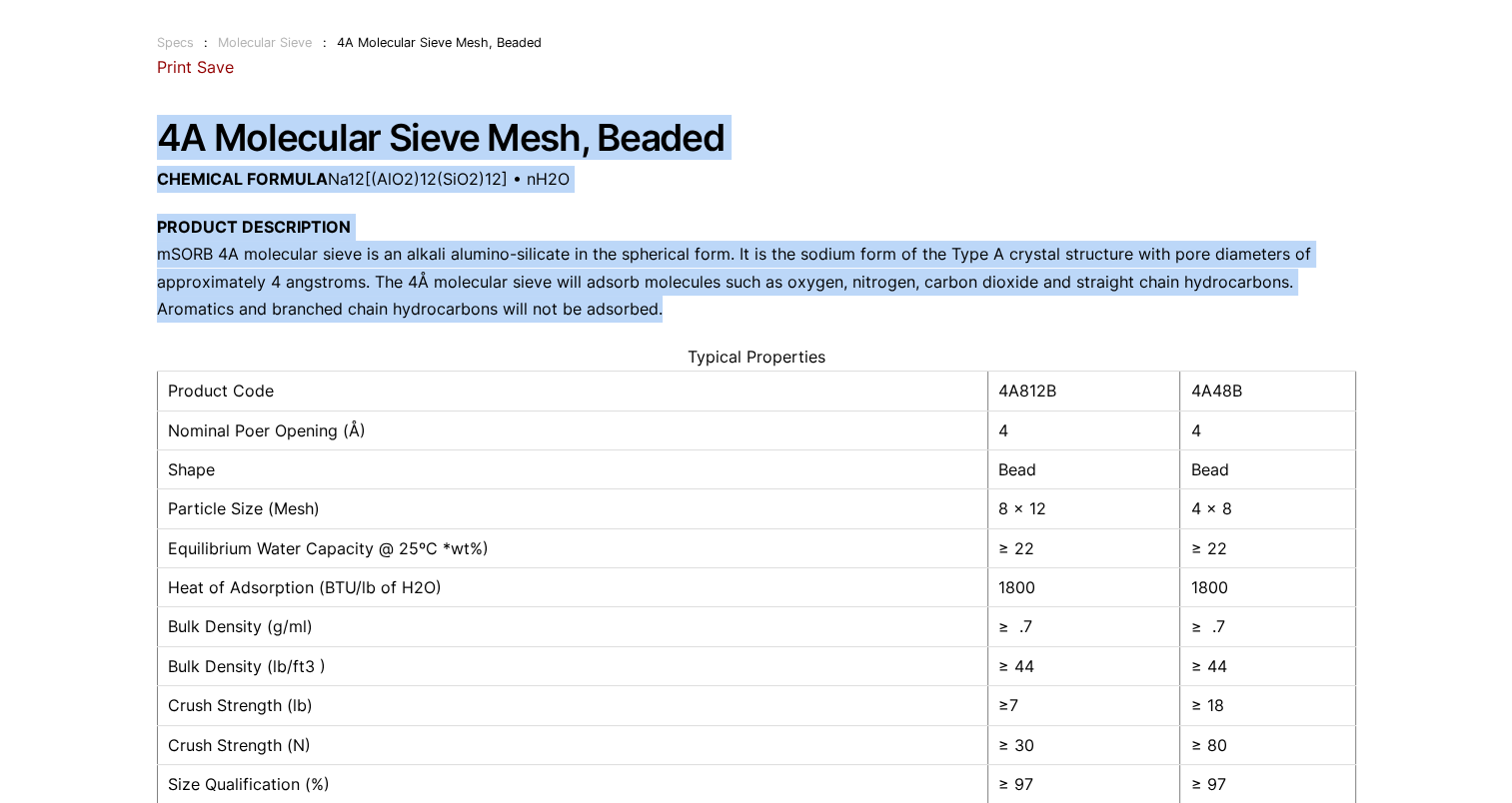drag, startPoint x: 161, startPoint y: 133, endPoint x: 695, endPoint y: 329, distance: 568.8339 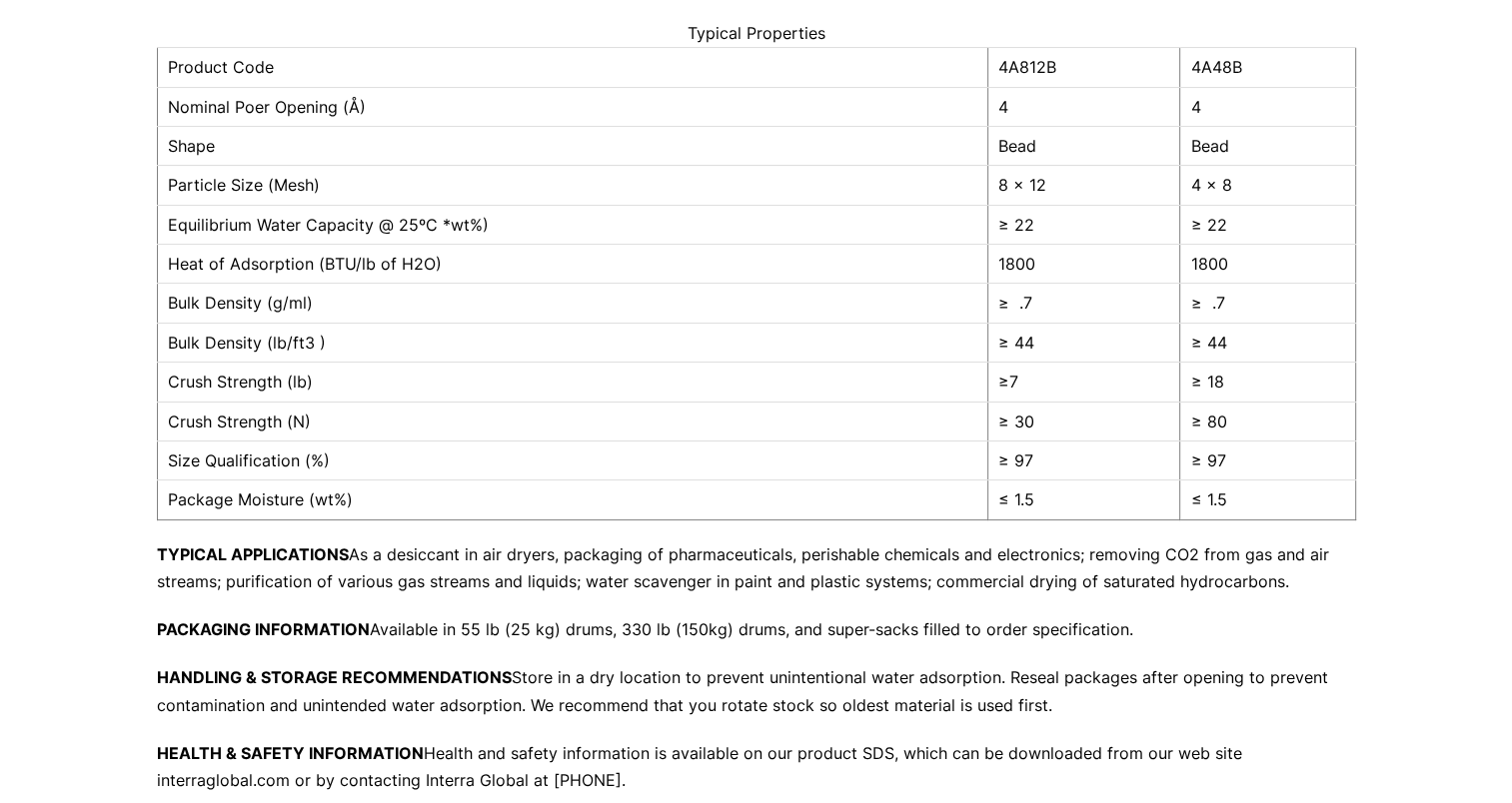 click on "Bulk Density (lb/ft3 )" at bounding box center (573, 342) 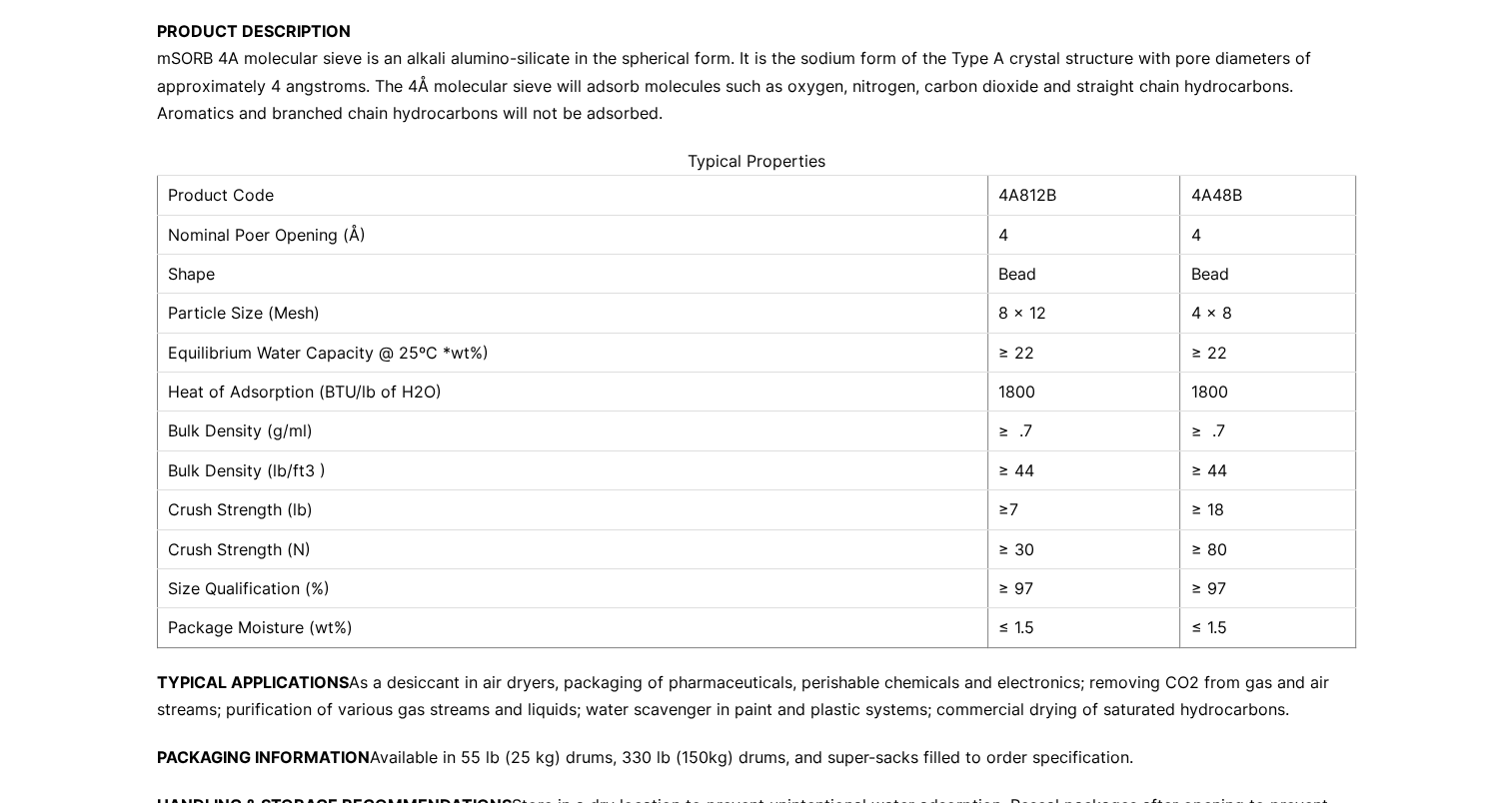 click on "Typical Properties" at bounding box center (756, 161) 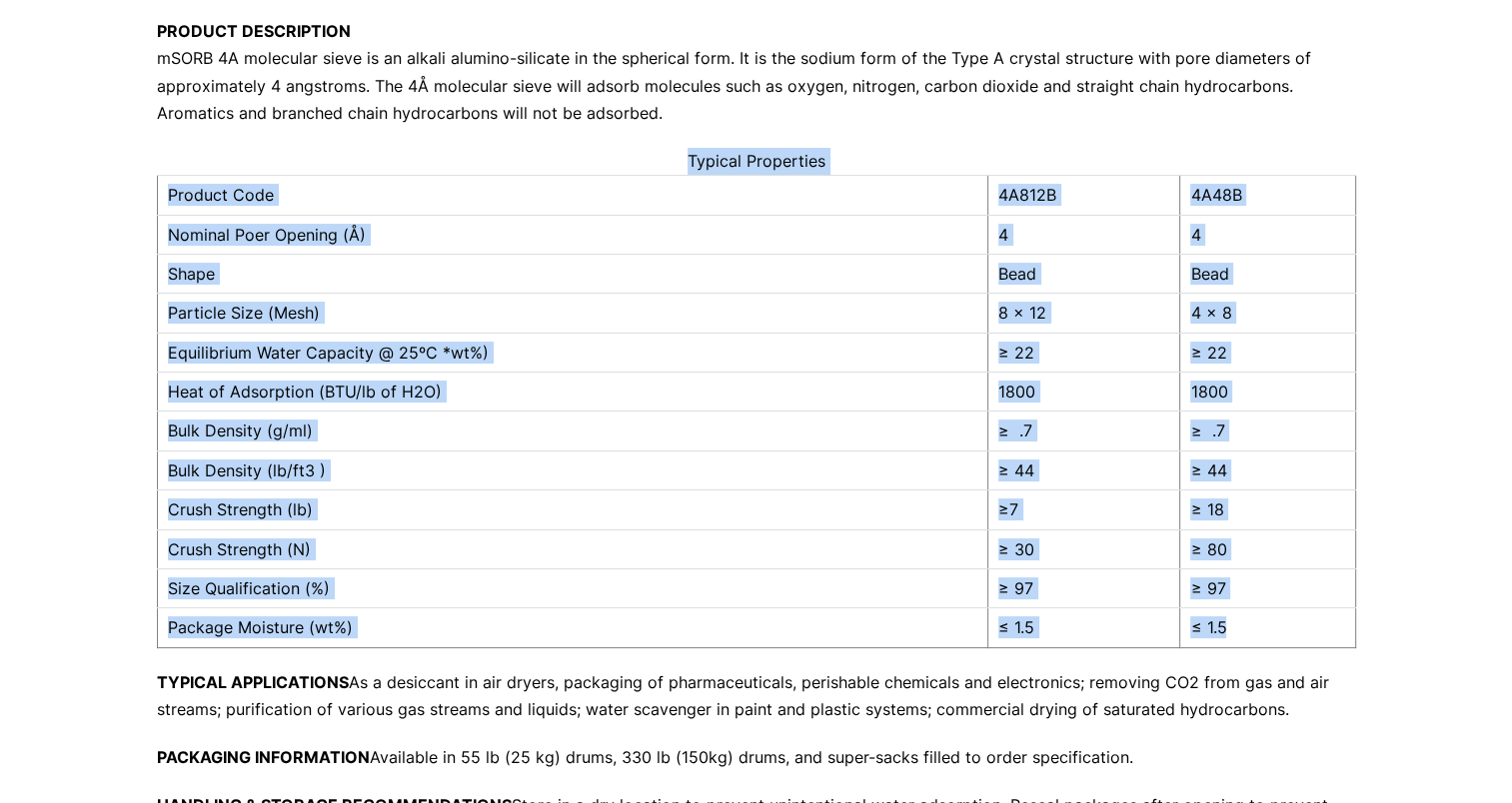 drag, startPoint x: 688, startPoint y: 164, endPoint x: 1236, endPoint y: 639, distance: 725.20962 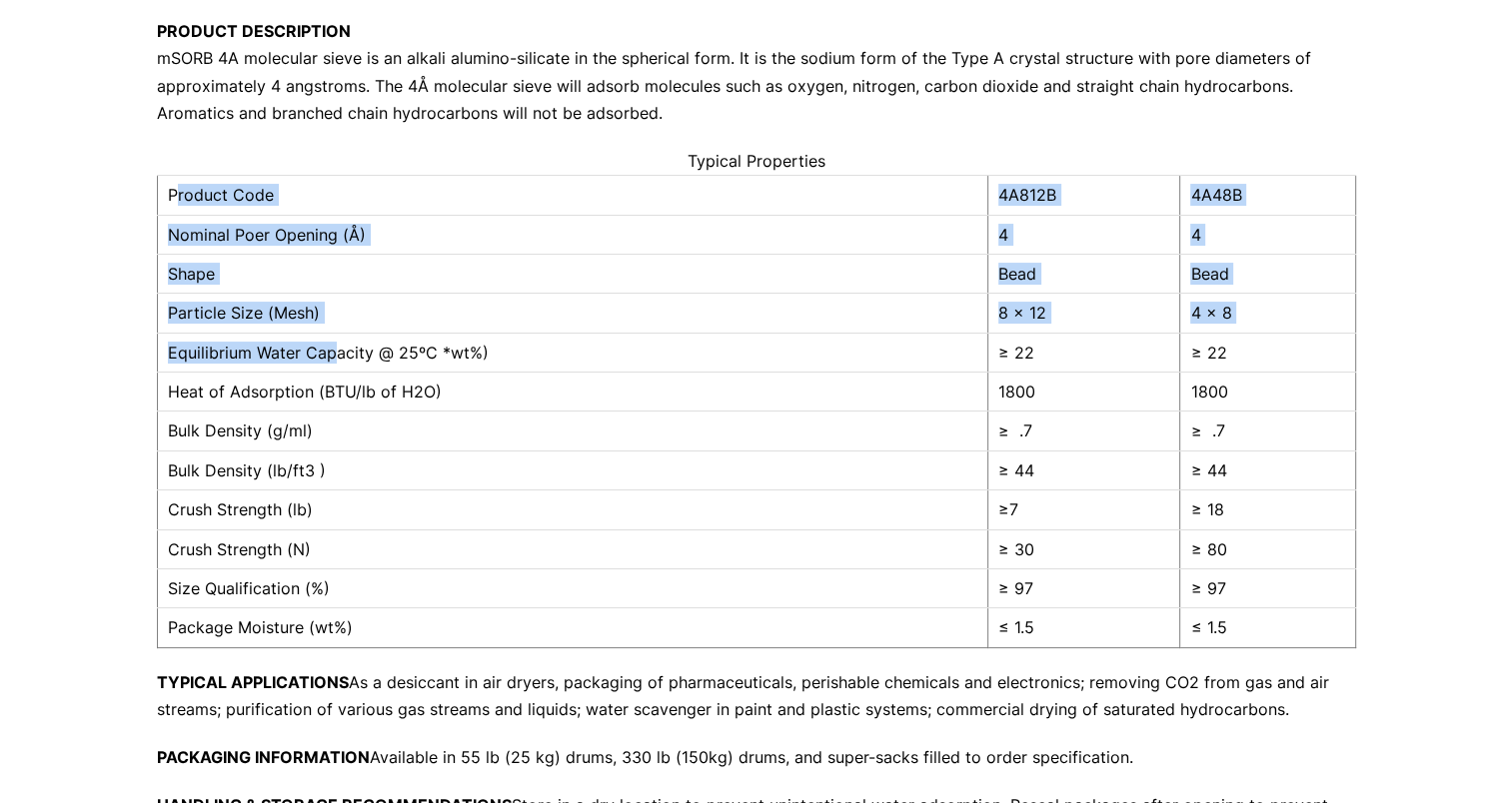 drag, startPoint x: 174, startPoint y: 191, endPoint x: 335, endPoint y: 351, distance: 226.98238 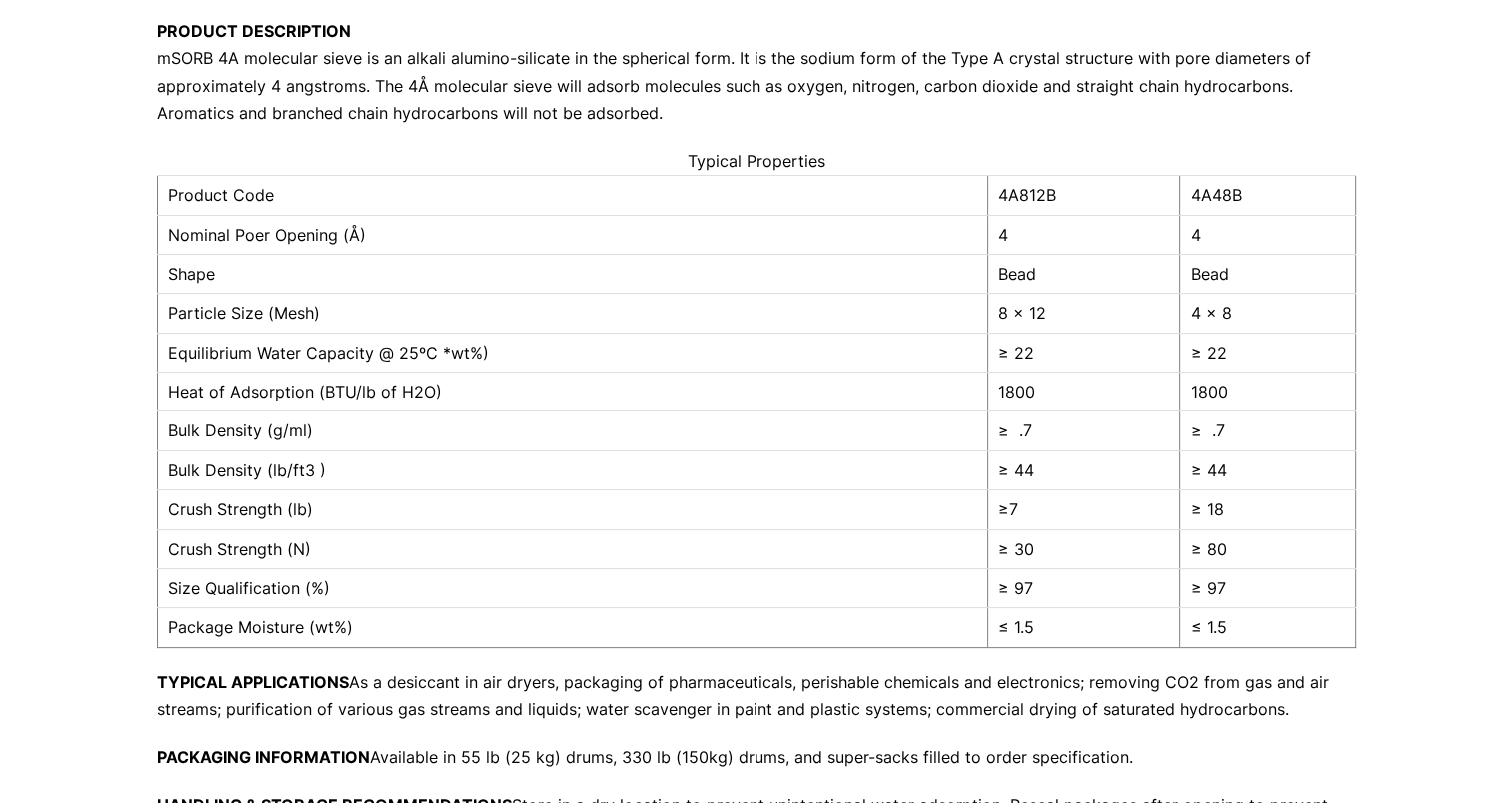 click on "Bulk Density (g/ml)" at bounding box center (573, 430) 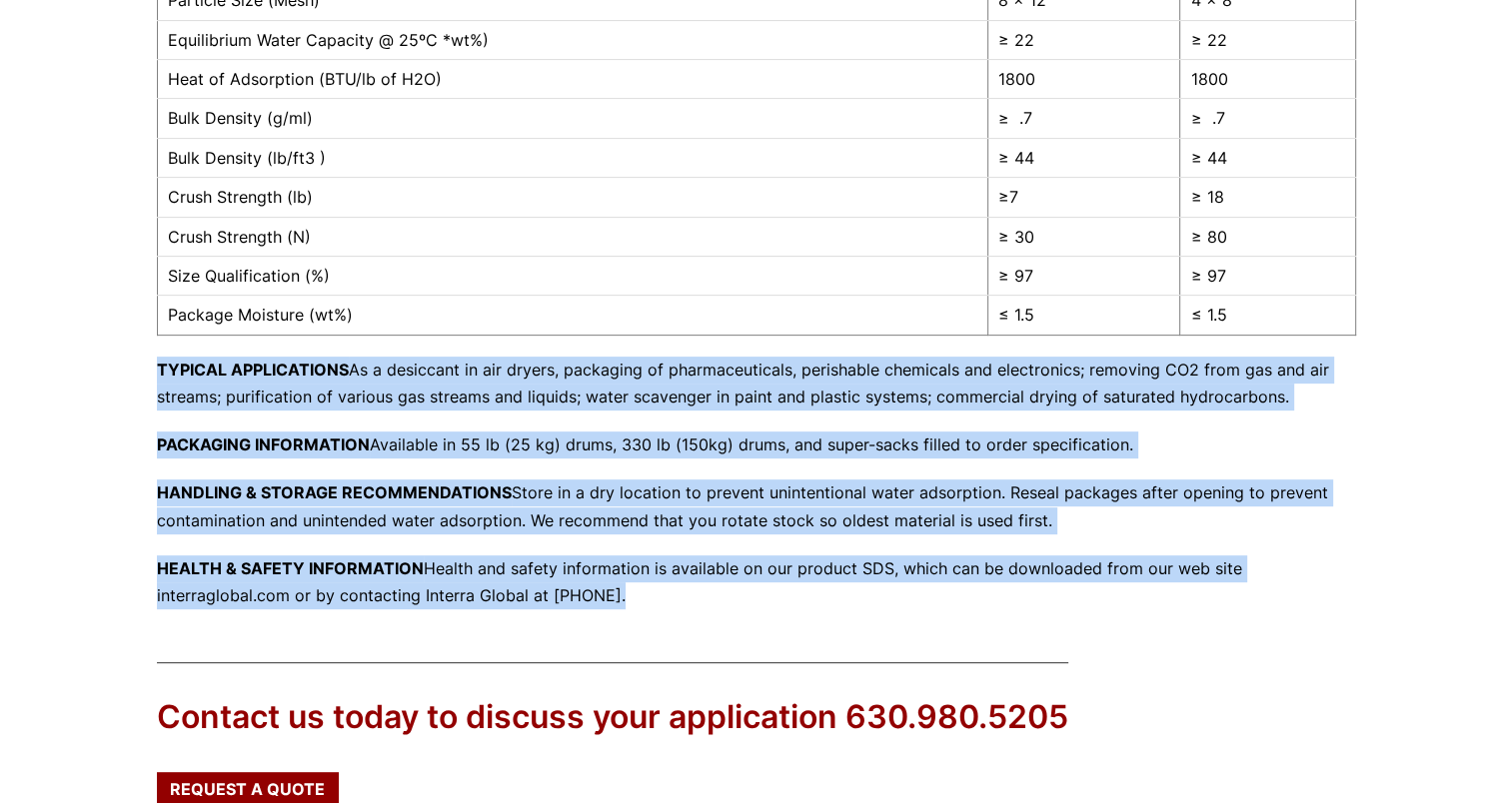 drag, startPoint x: 160, startPoint y: 369, endPoint x: 708, endPoint y: 613, distance: 599.8667 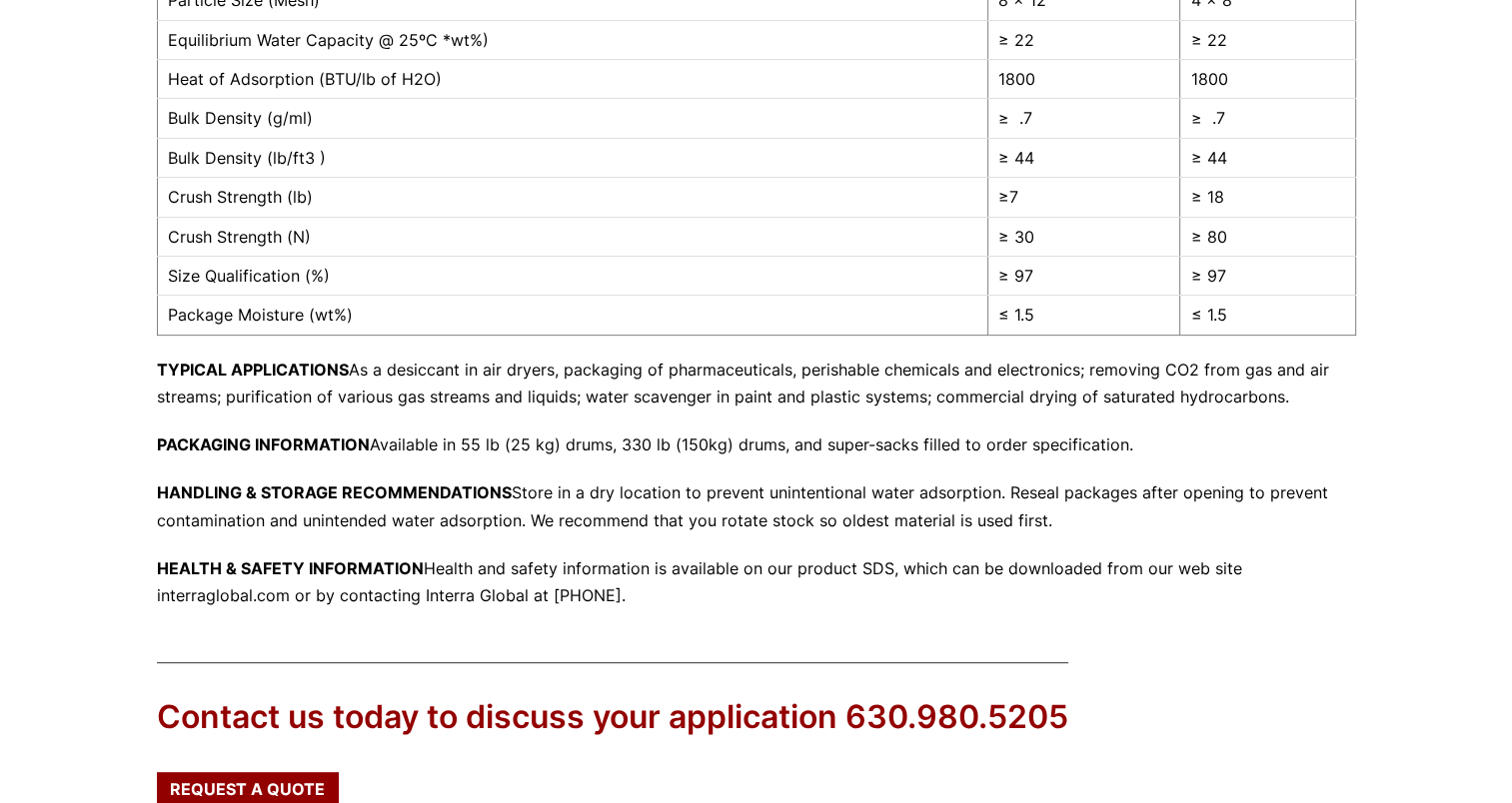 click on "≥ 97" at bounding box center [1084, 276] 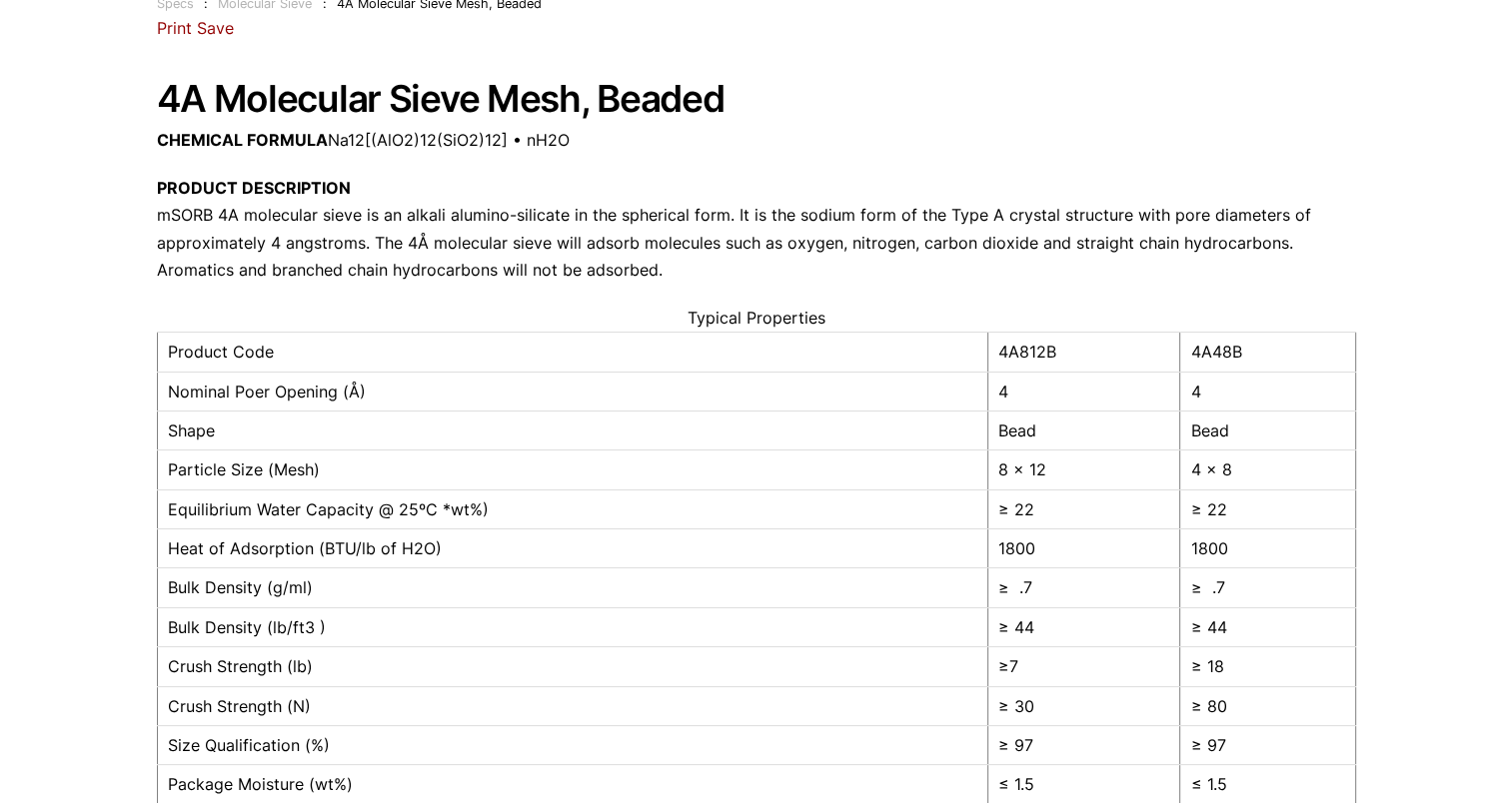 scroll, scrollTop: 152, scrollLeft: 0, axis: vertical 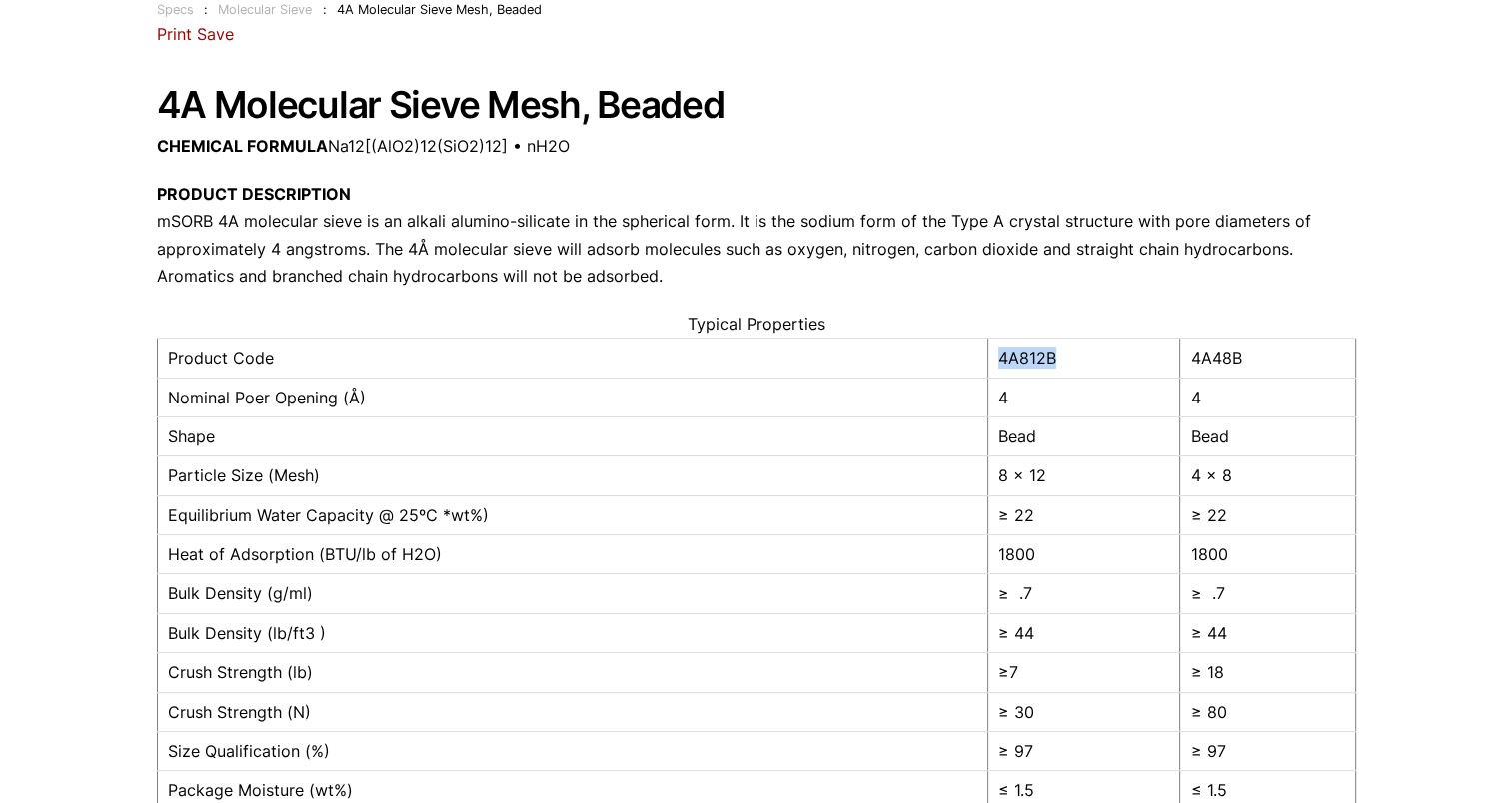 drag, startPoint x: 994, startPoint y: 359, endPoint x: 1051, endPoint y: 356, distance: 57.07889 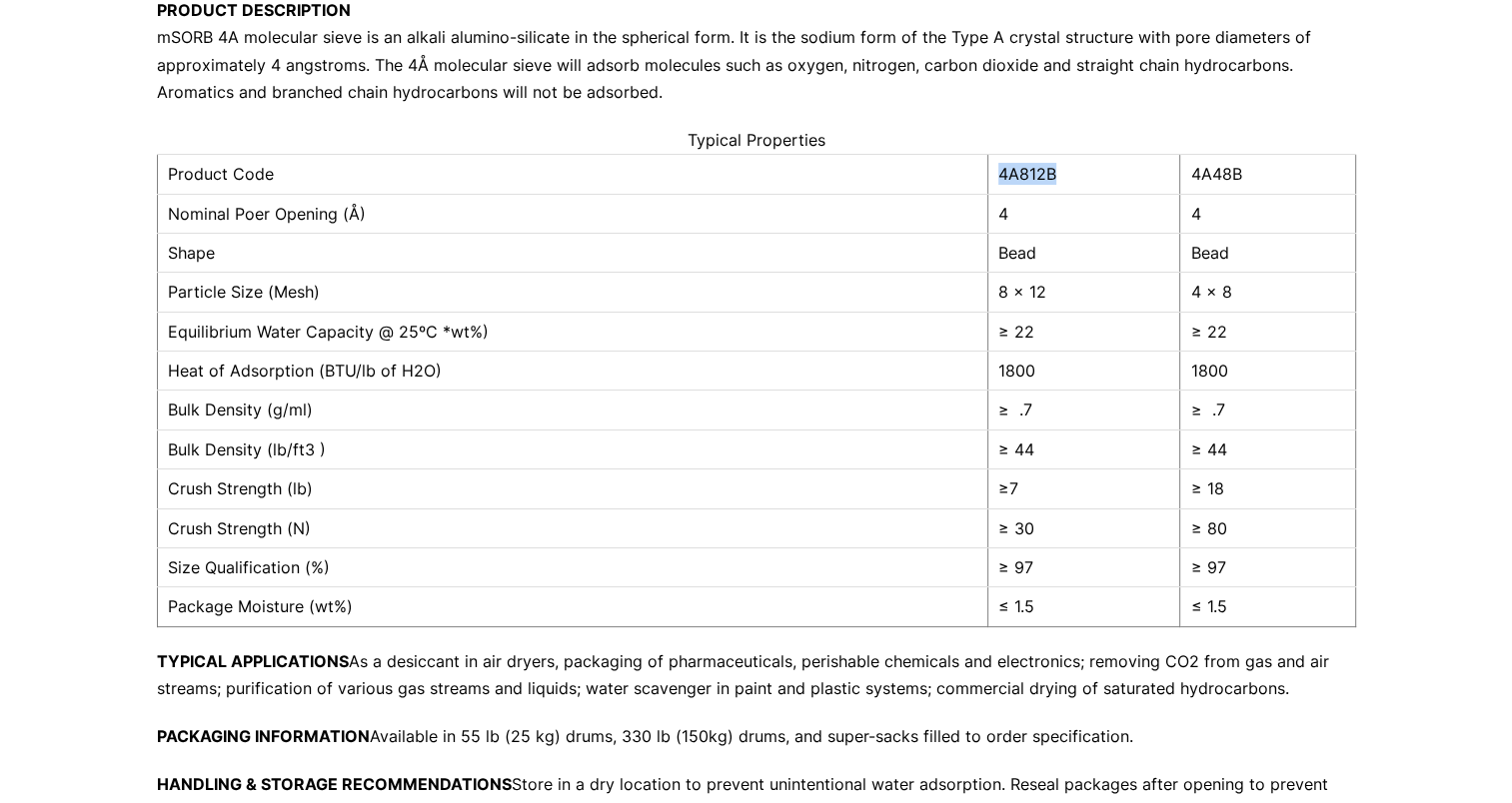 scroll, scrollTop: 336, scrollLeft: 0, axis: vertical 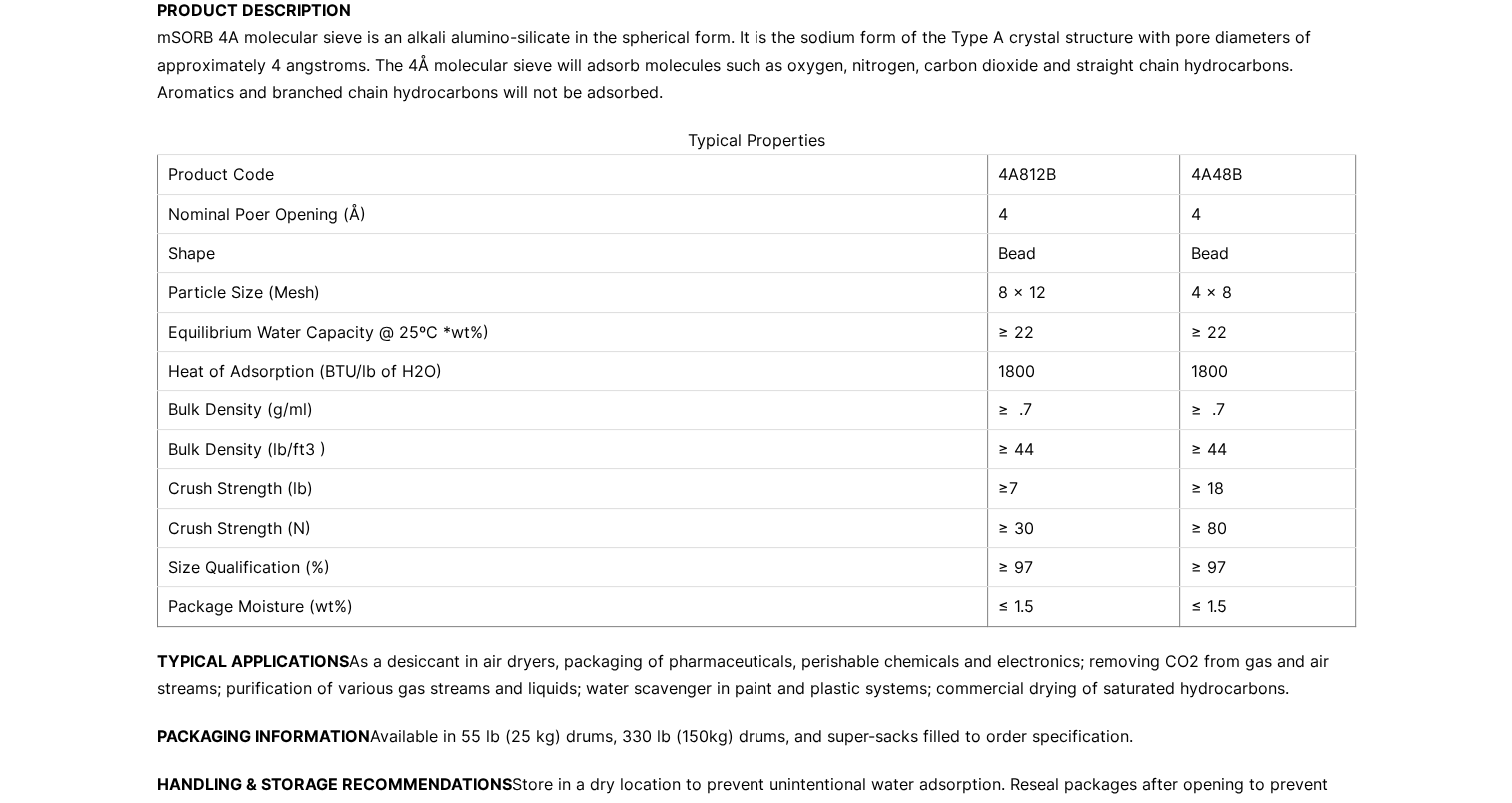 click on "Particle Size (Mesh)" at bounding box center [573, 292] 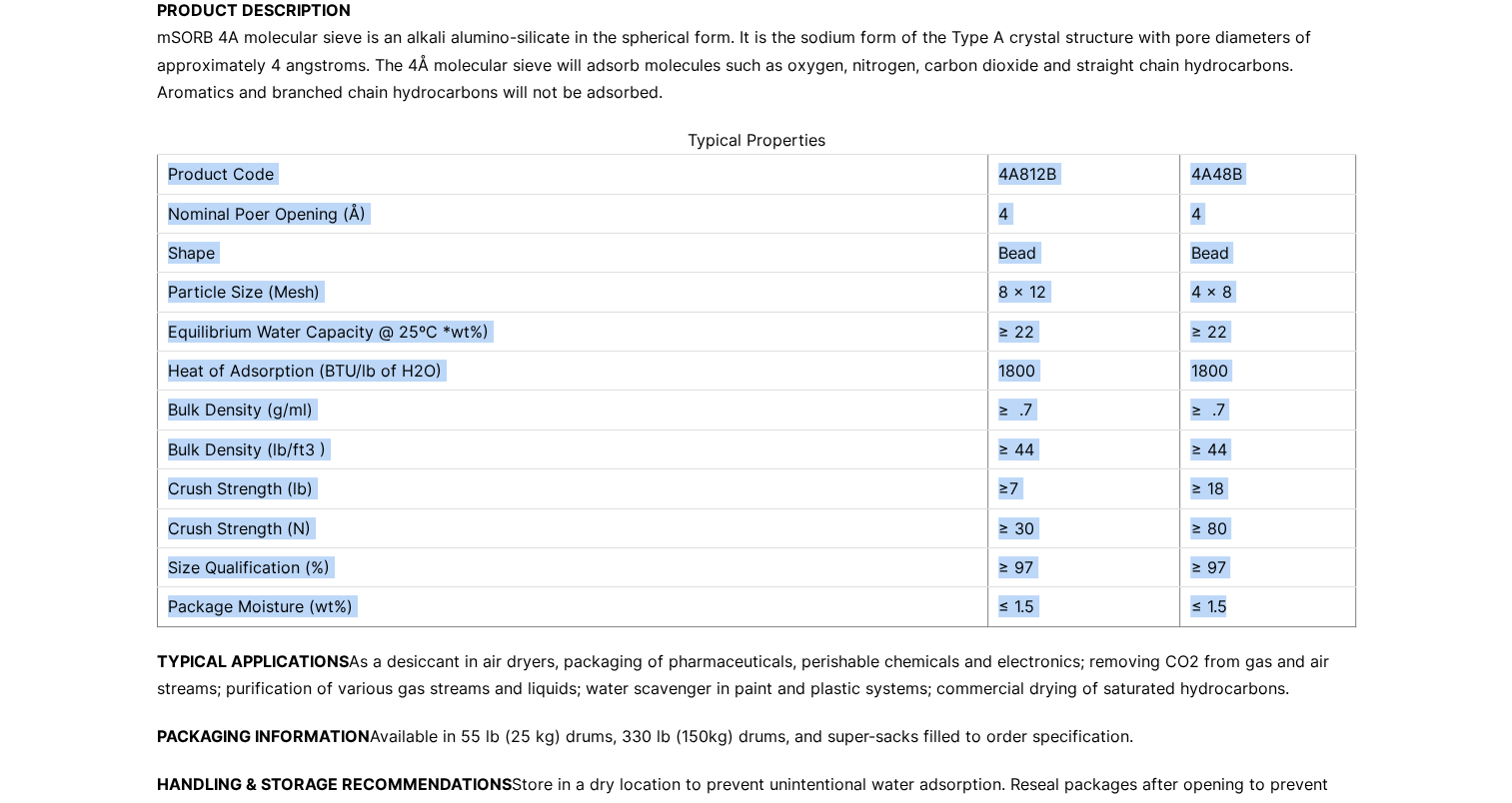 drag, startPoint x: 171, startPoint y: 175, endPoint x: 1299, endPoint y: 605, distance: 1207.18 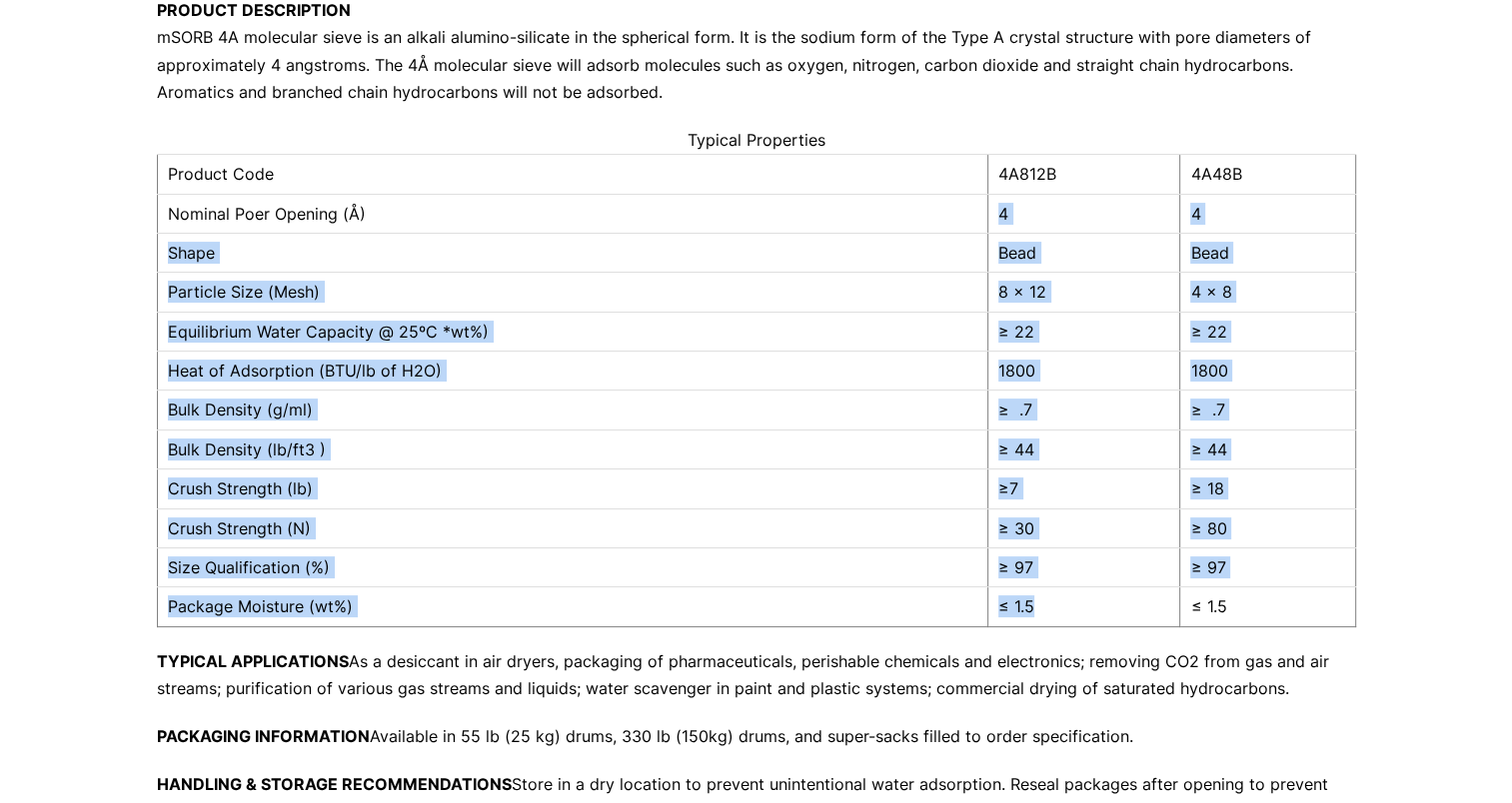 drag, startPoint x: 995, startPoint y: 212, endPoint x: 1041, endPoint y: 599, distance: 389.7243 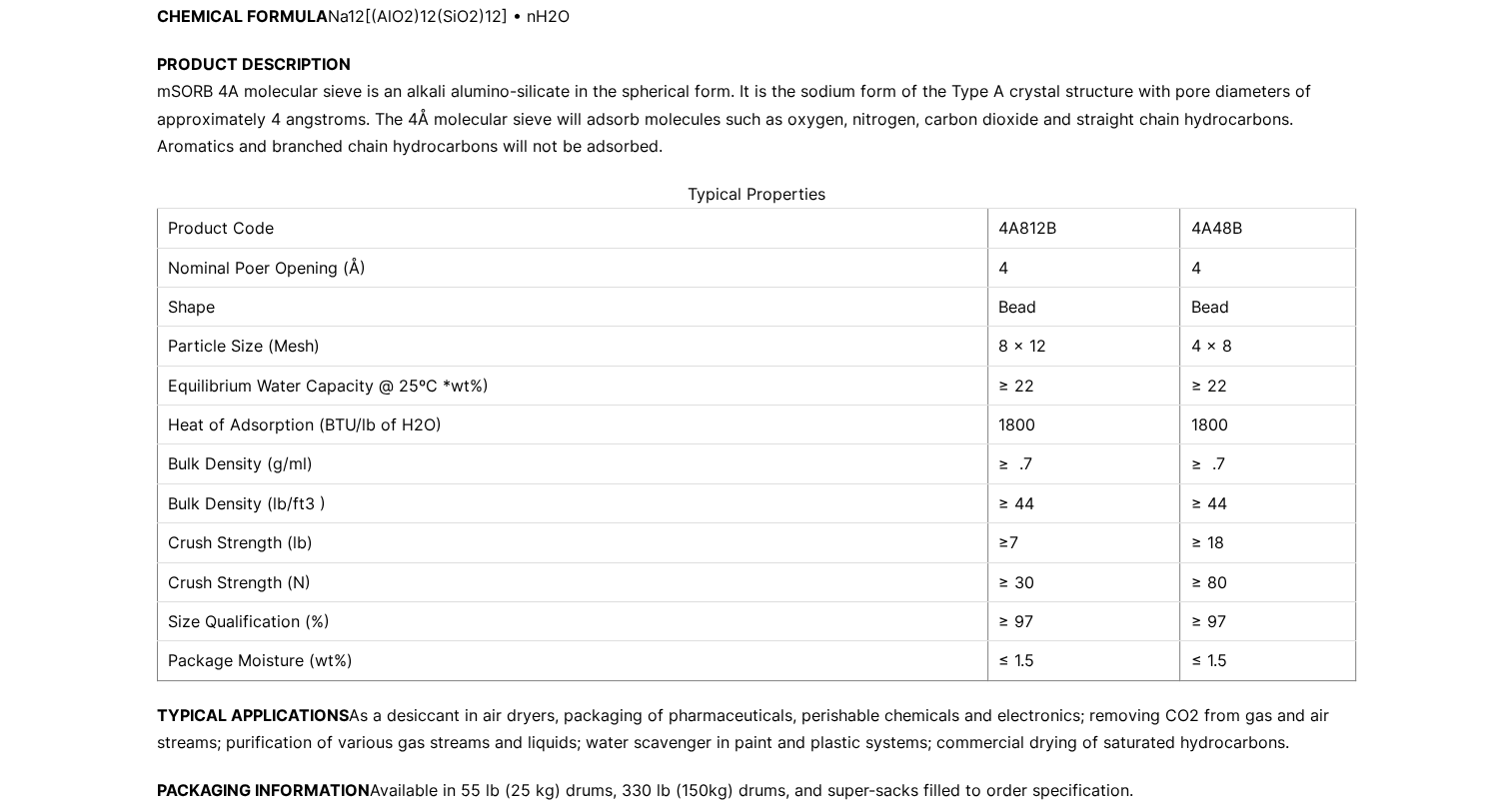 scroll, scrollTop: 287, scrollLeft: 0, axis: vertical 